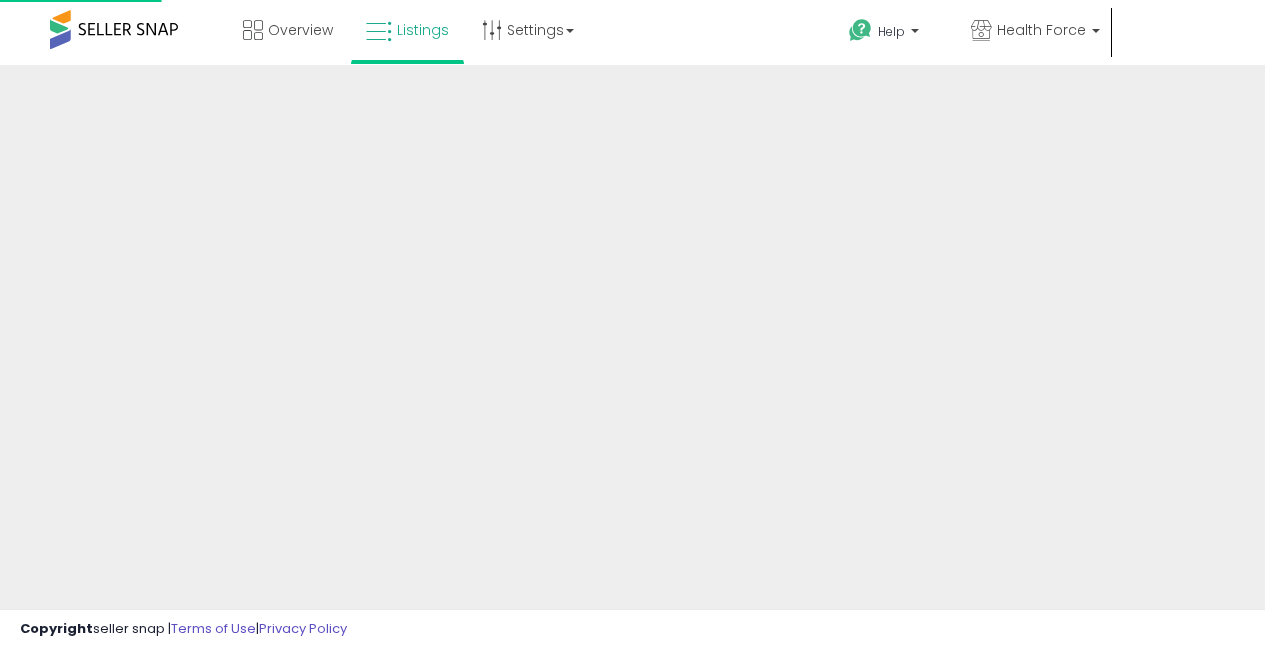 scroll, scrollTop: 0, scrollLeft: 0, axis: both 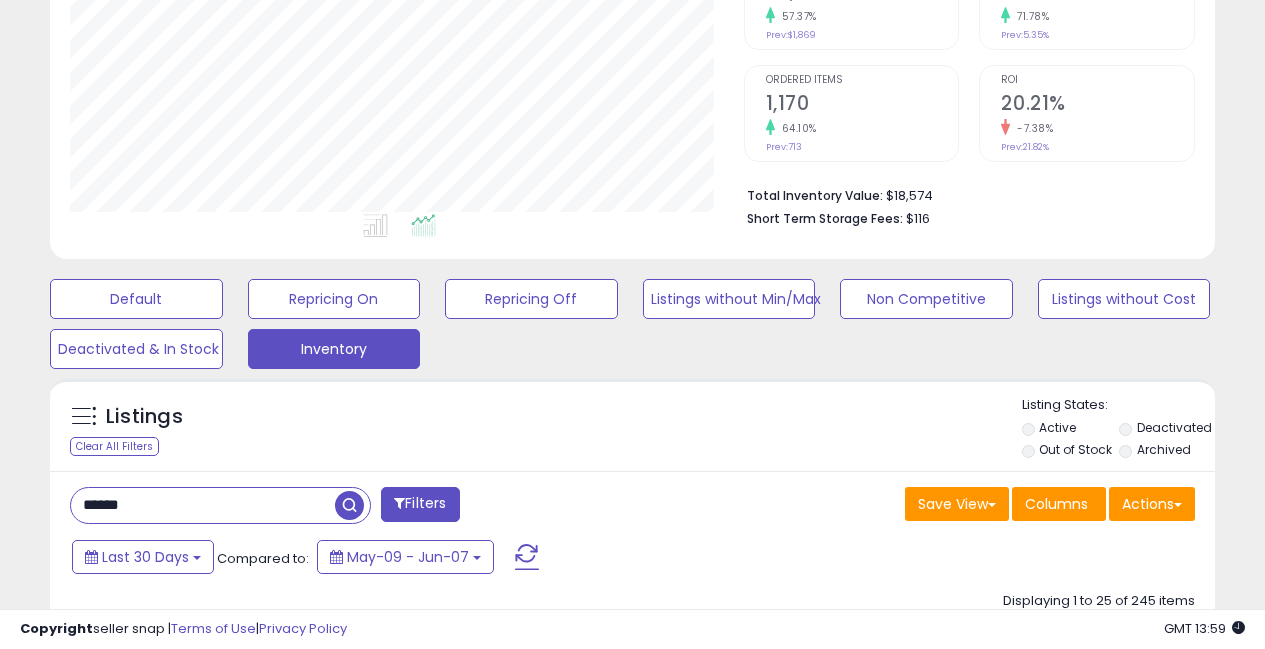 drag, startPoint x: 135, startPoint y: 501, endPoint x: 63, endPoint y: 483, distance: 74.215904 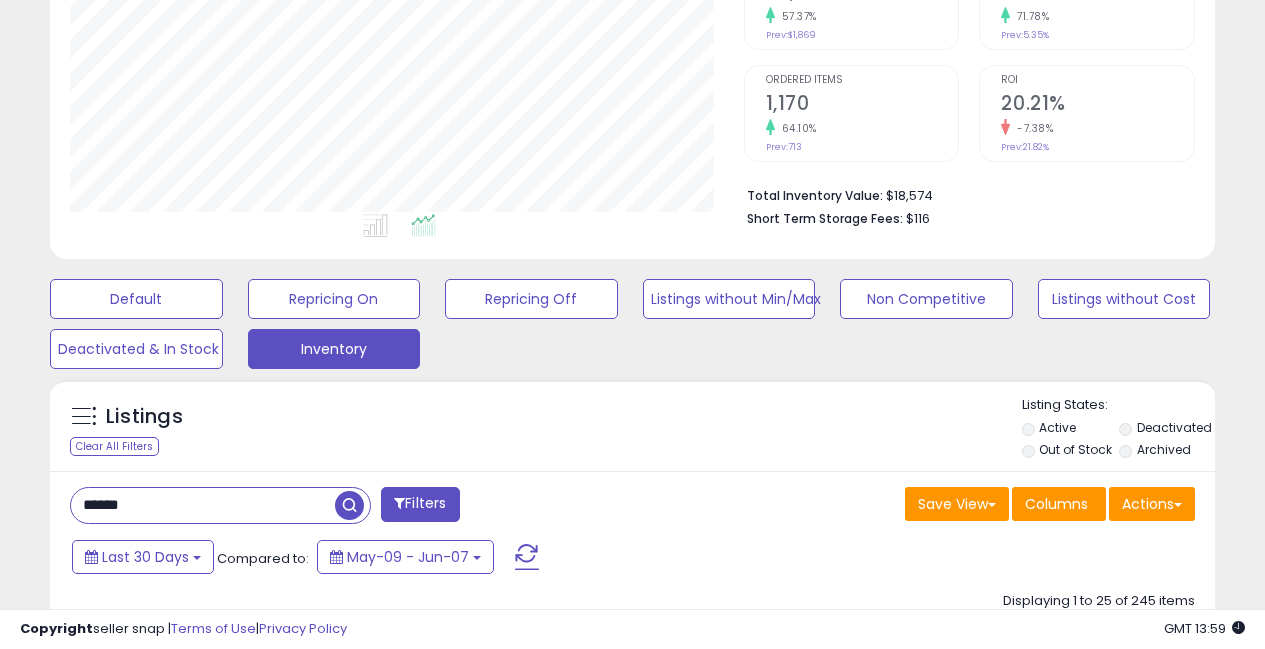 click on "******" at bounding box center (203, 505) 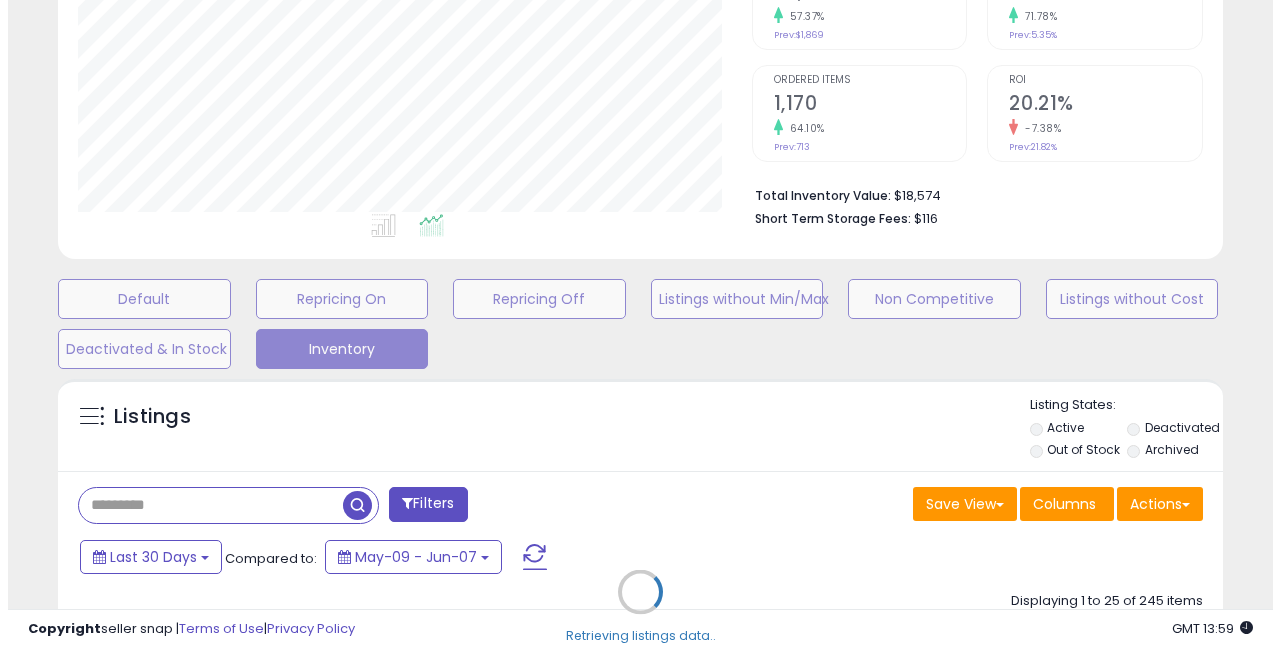 scroll, scrollTop: 999590, scrollLeft: 999317, axis: both 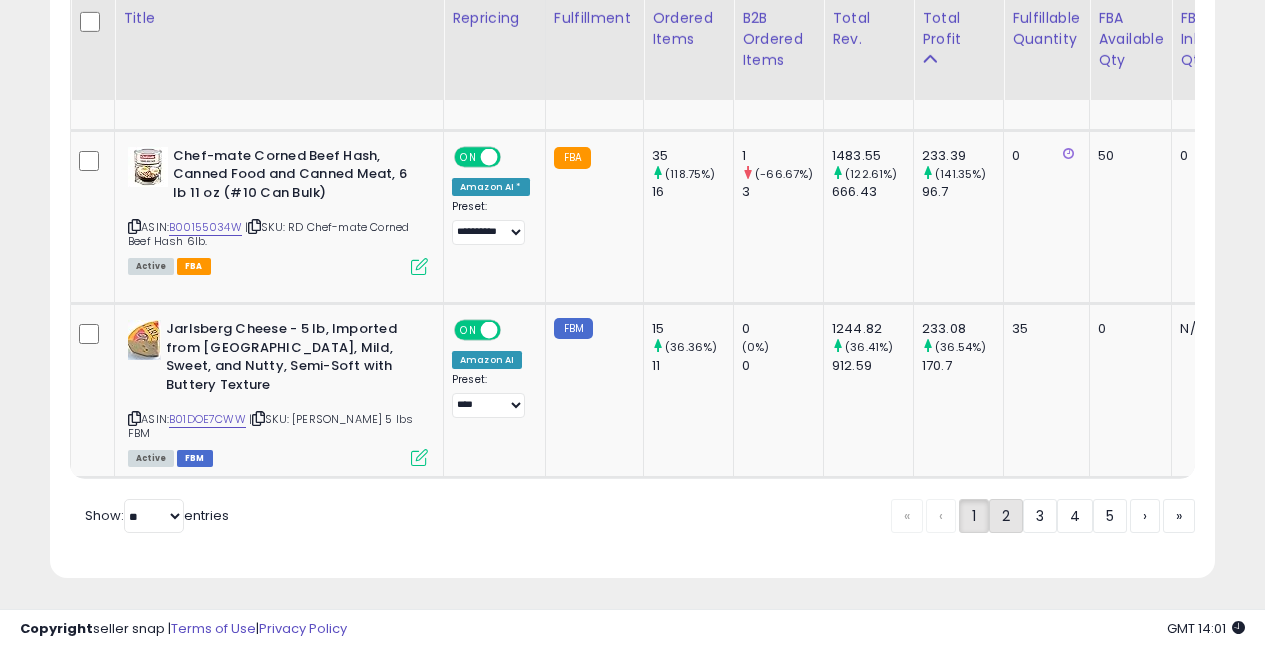 click on "2" 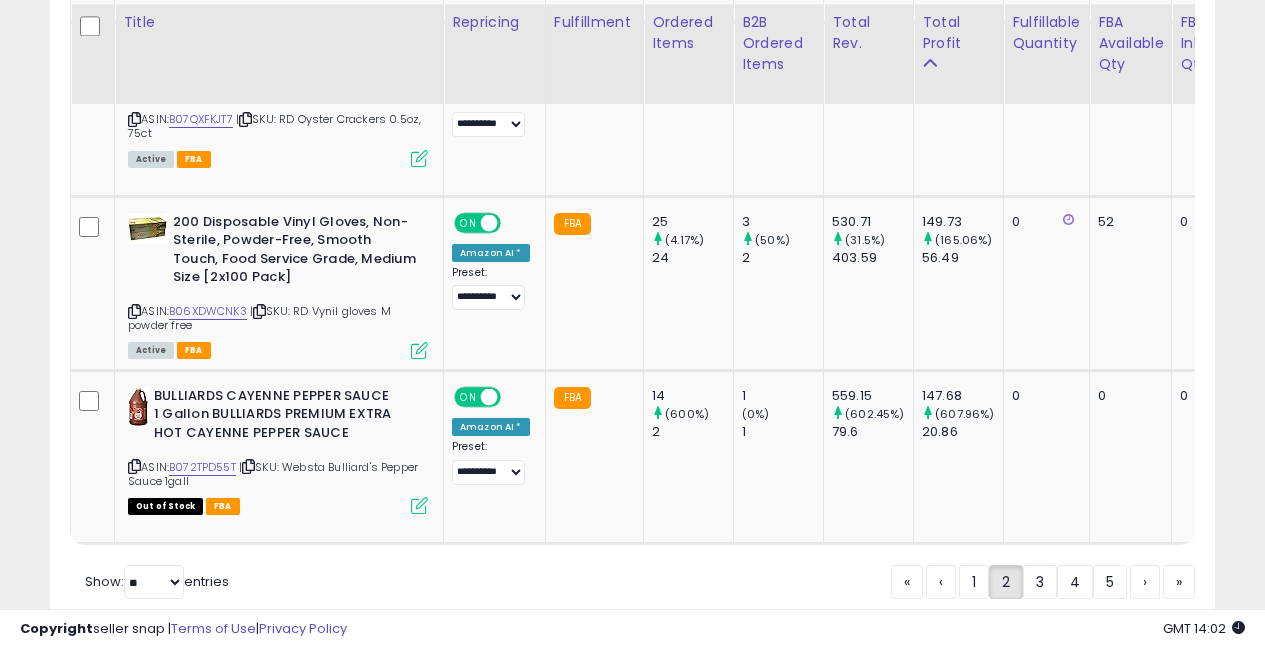 scroll, scrollTop: 4959, scrollLeft: 0, axis: vertical 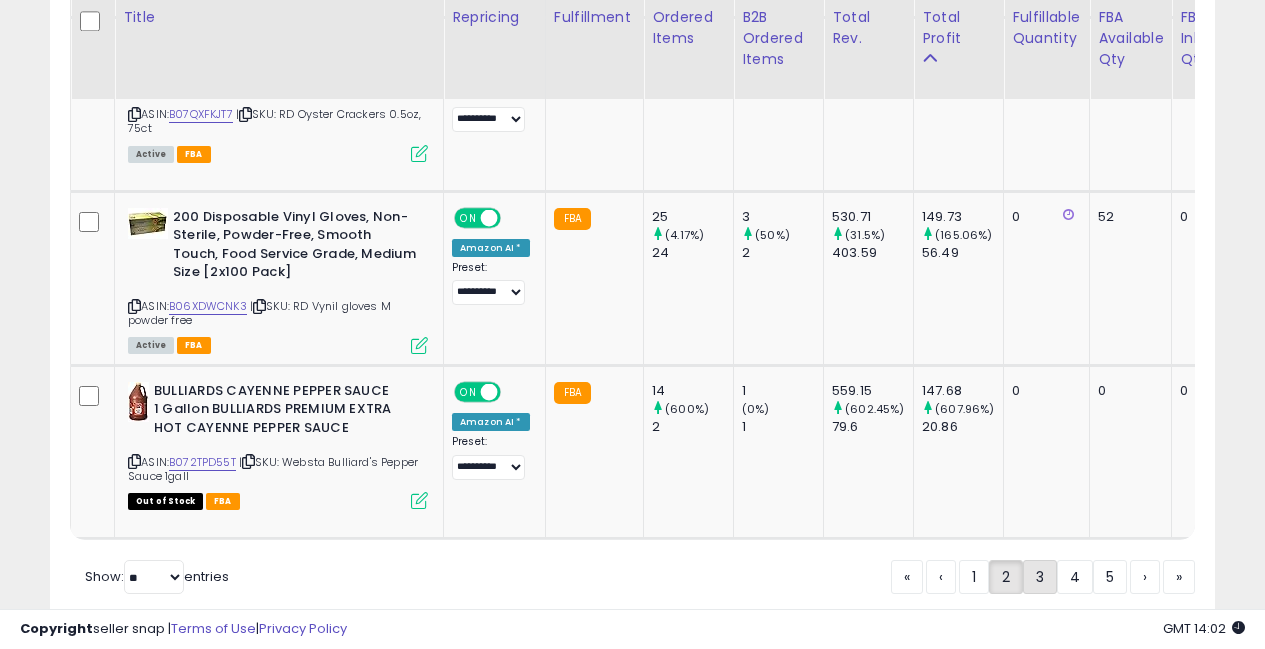 click on "3" 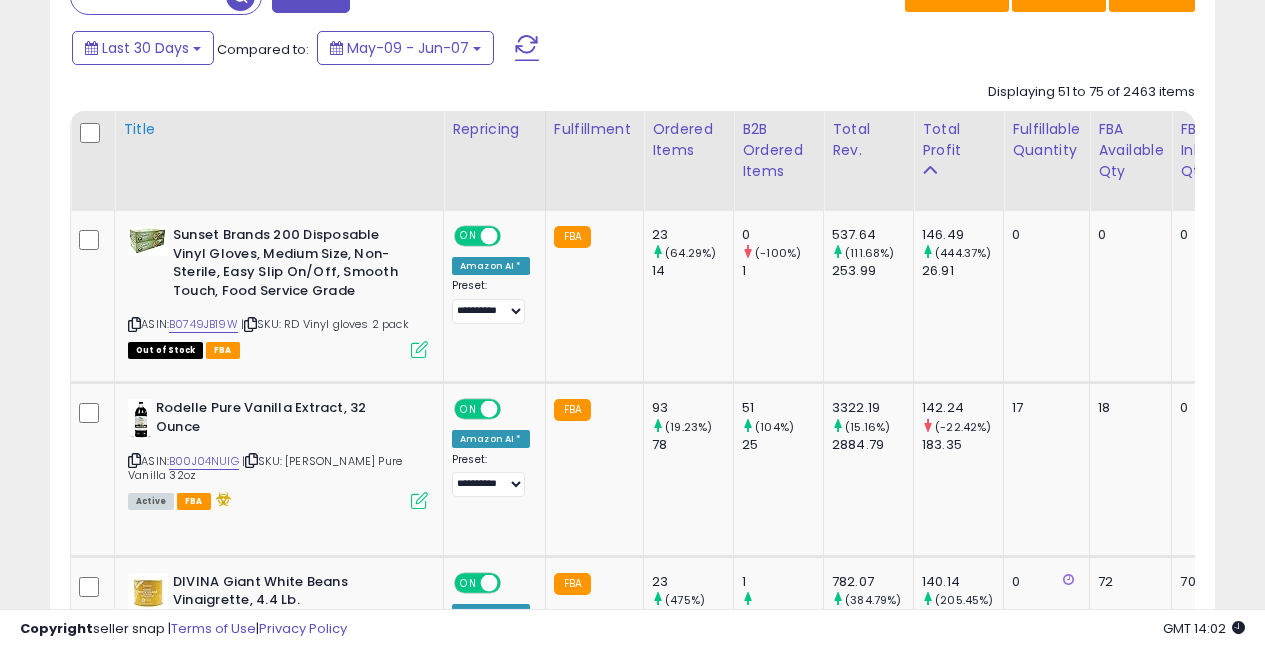scroll, scrollTop: 871, scrollLeft: 0, axis: vertical 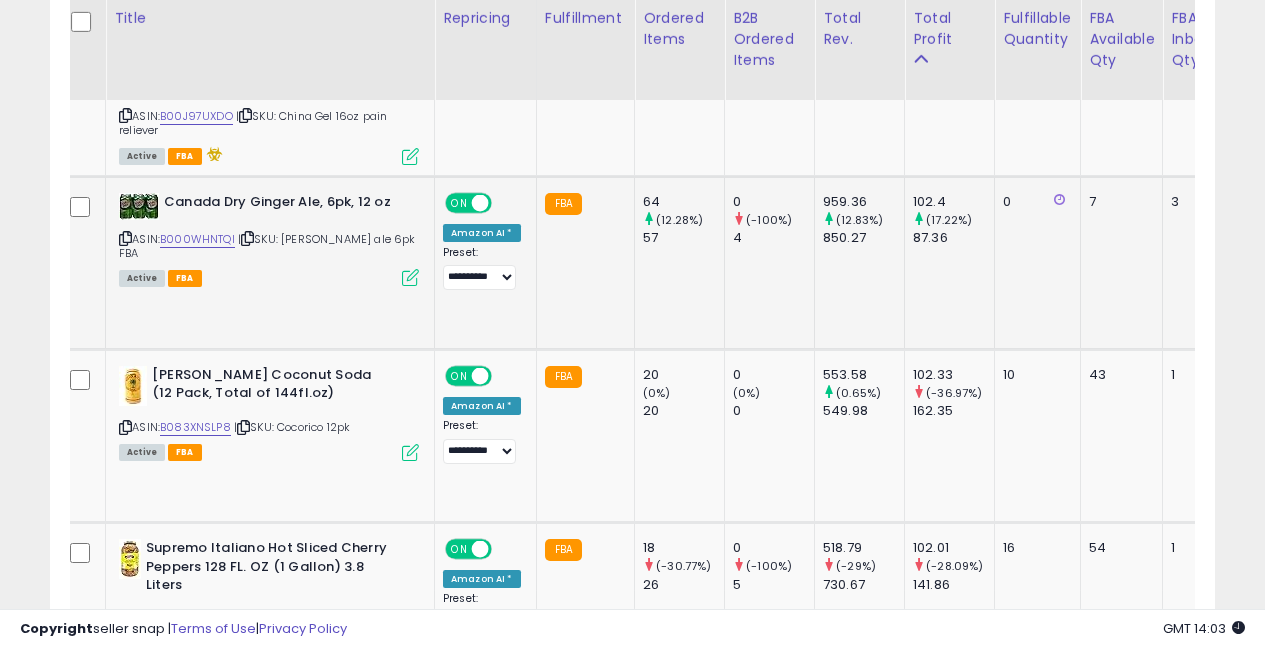 click at bounding box center [410, 277] 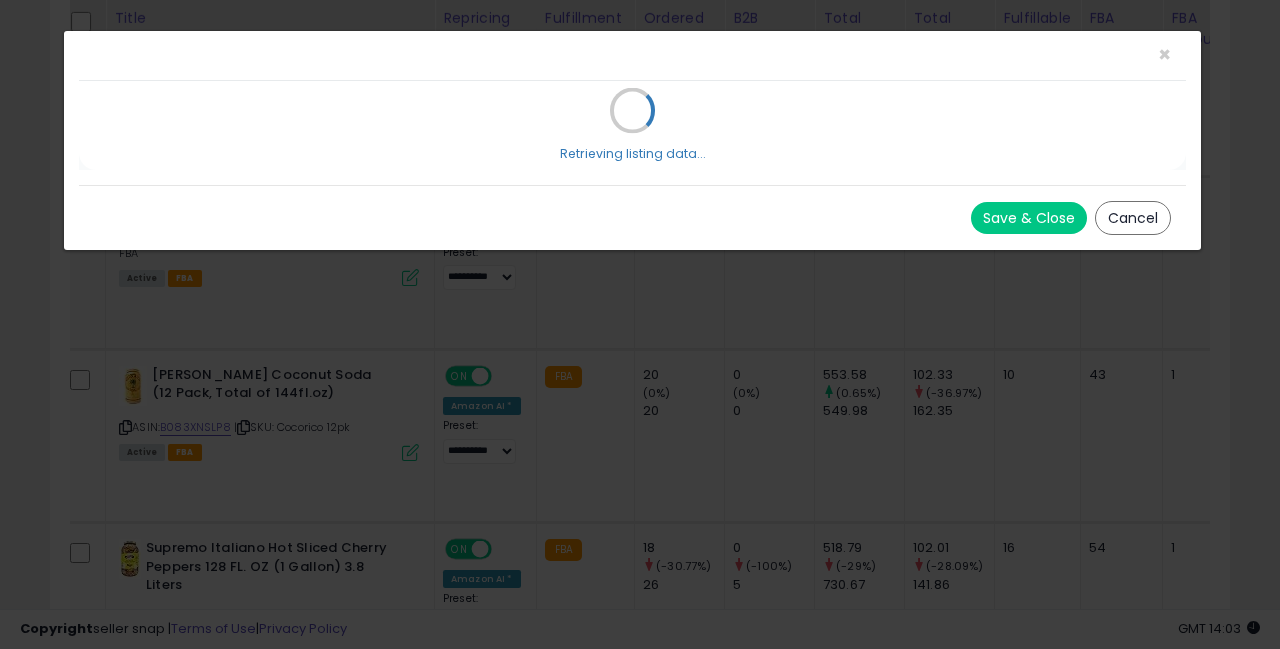 scroll, scrollTop: 999590, scrollLeft: 999317, axis: both 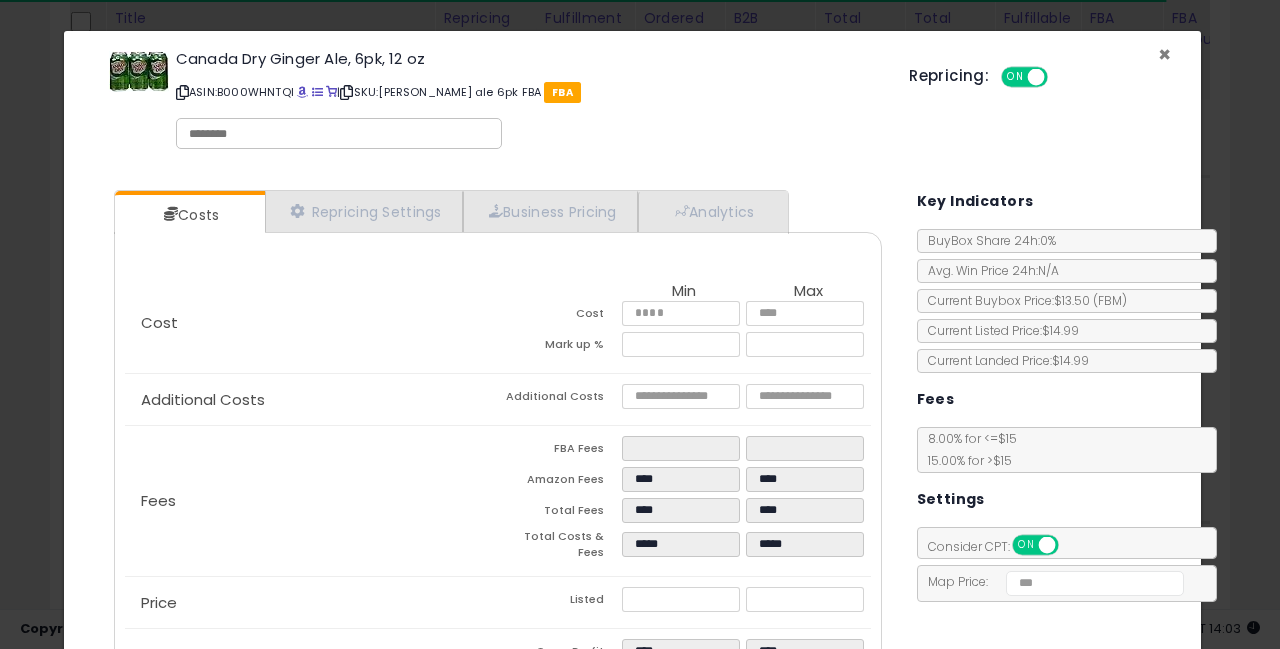 click on "×" at bounding box center (1164, 54) 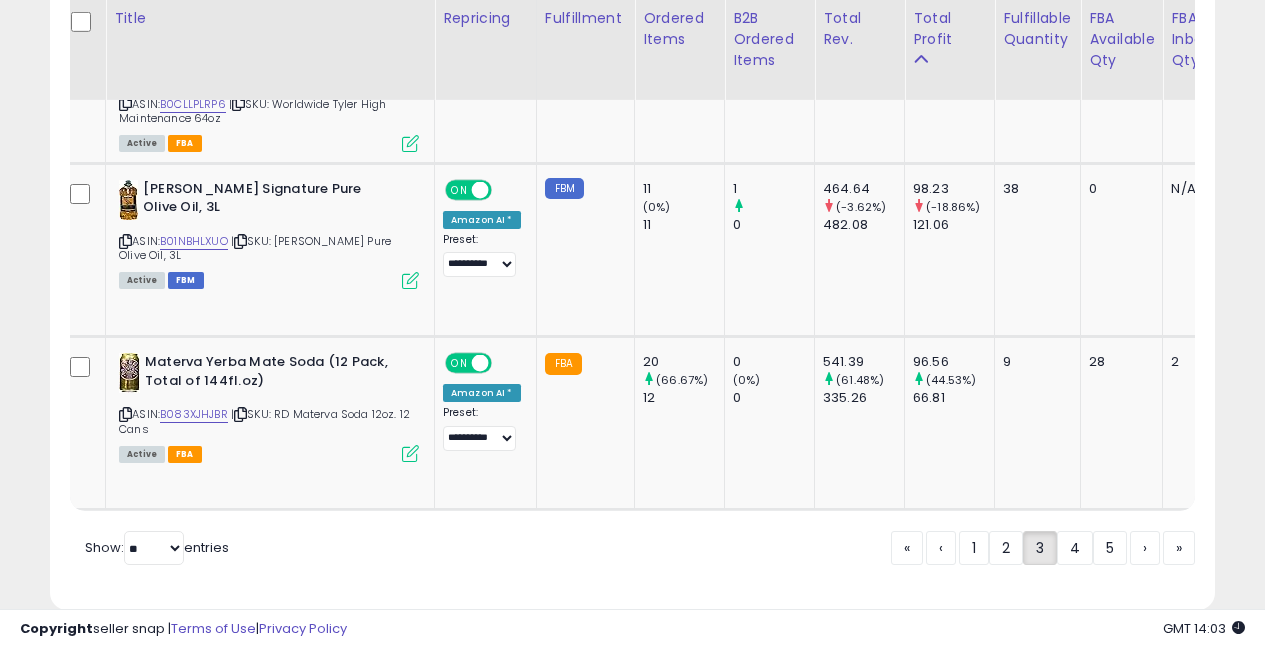 click on "4" 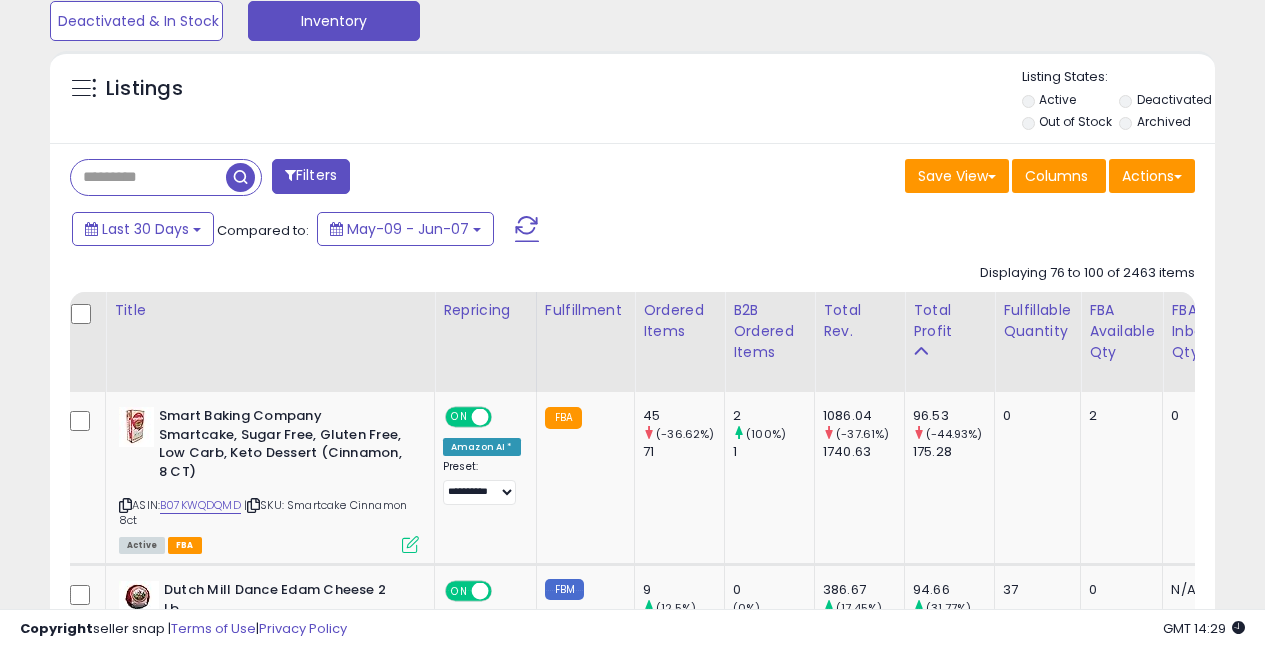 scroll, scrollTop: 656, scrollLeft: 0, axis: vertical 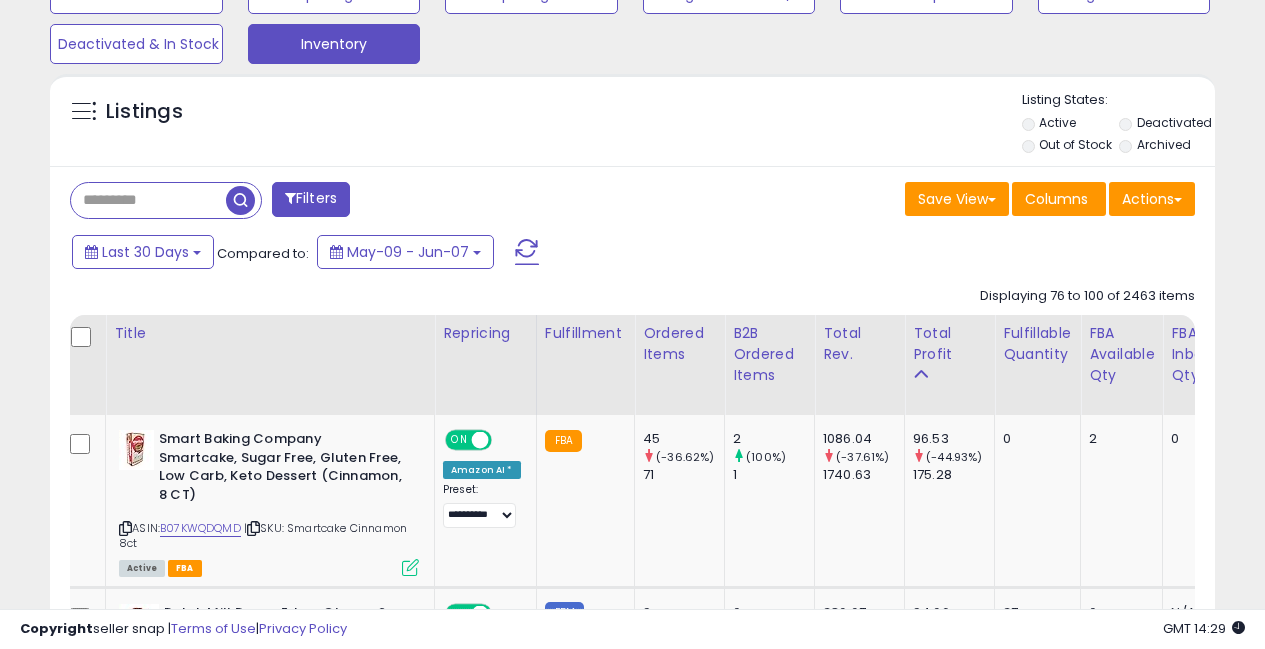 click at bounding box center (148, 200) 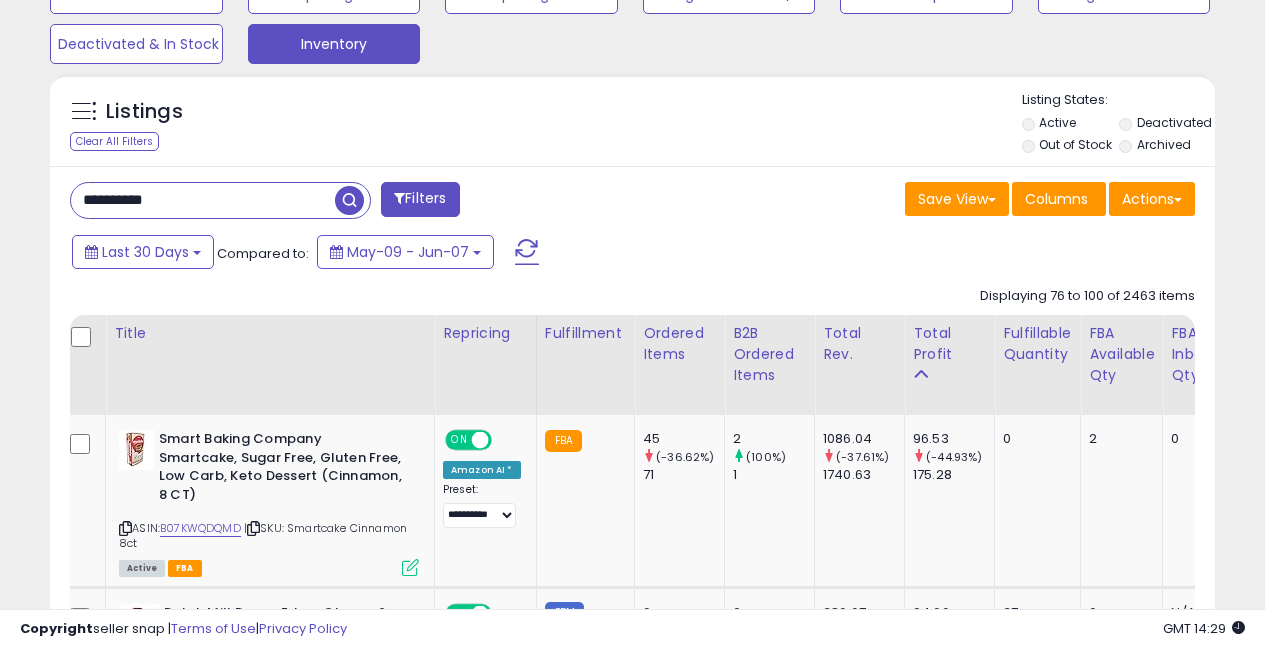 type on "**********" 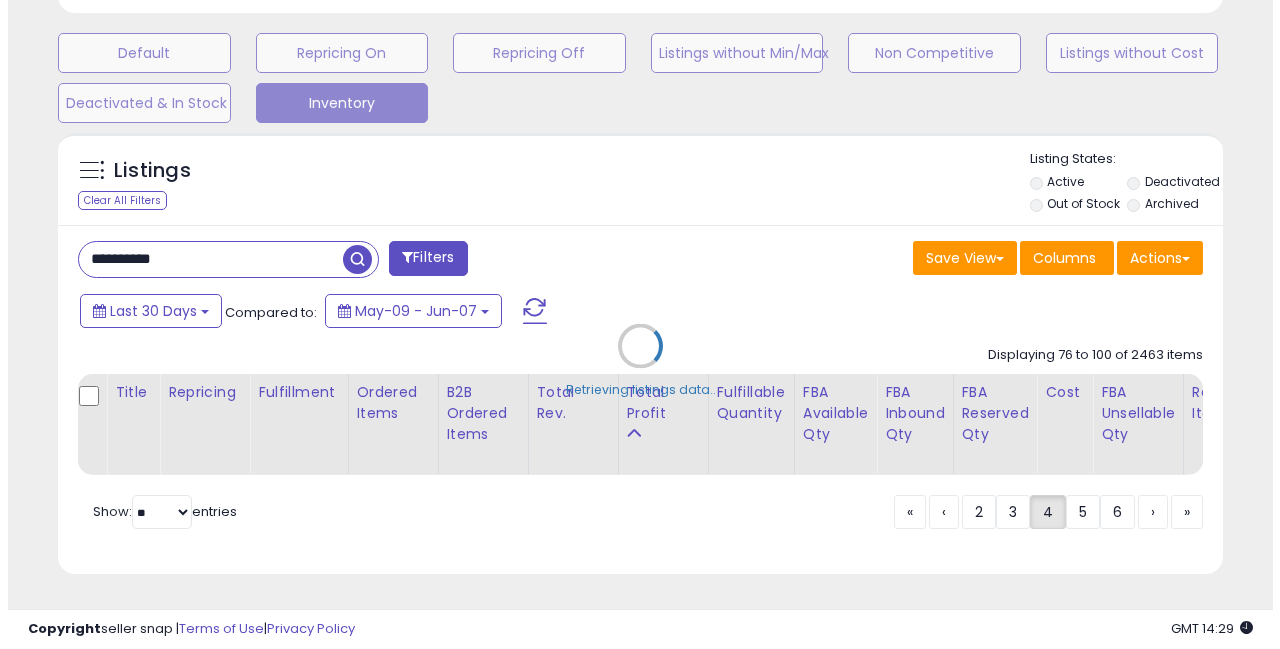scroll, scrollTop: 612, scrollLeft: 0, axis: vertical 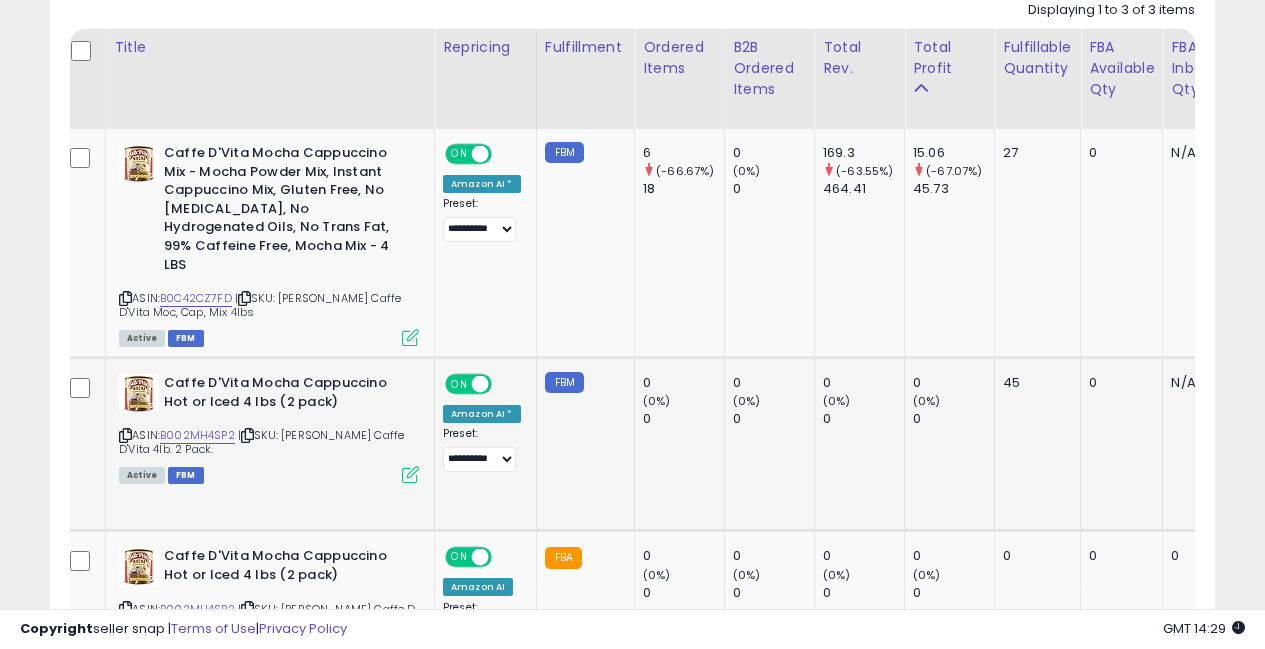 click at bounding box center (410, 474) 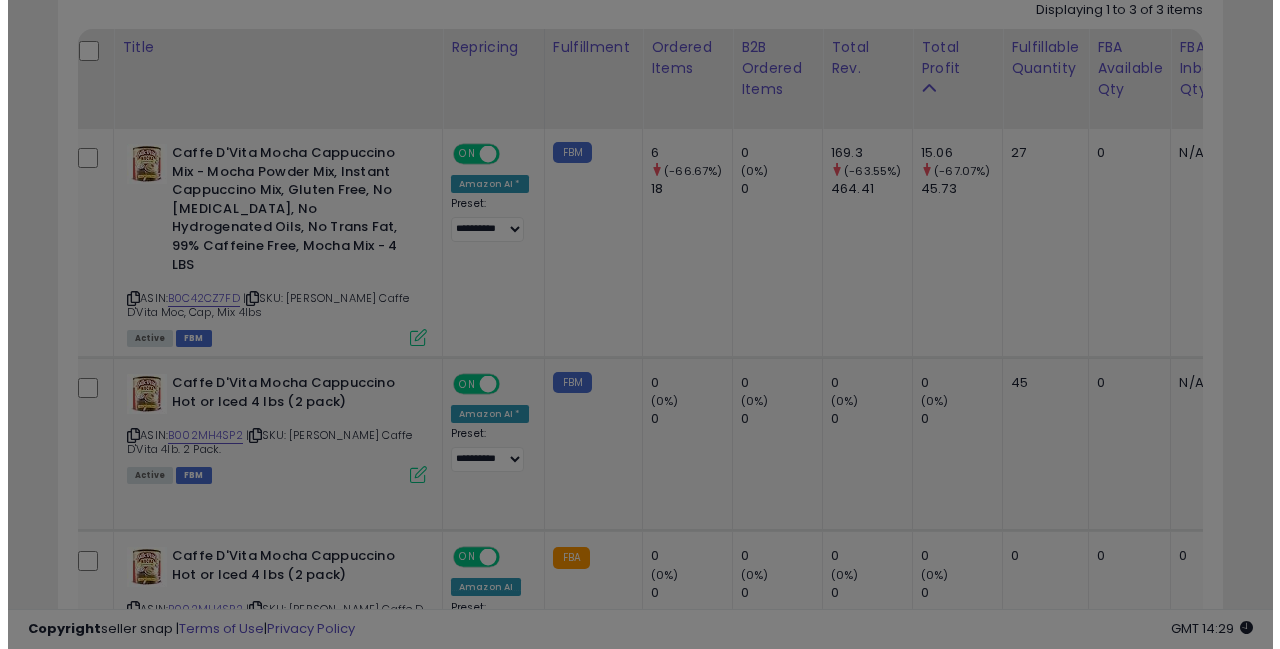 scroll, scrollTop: 999590, scrollLeft: 999317, axis: both 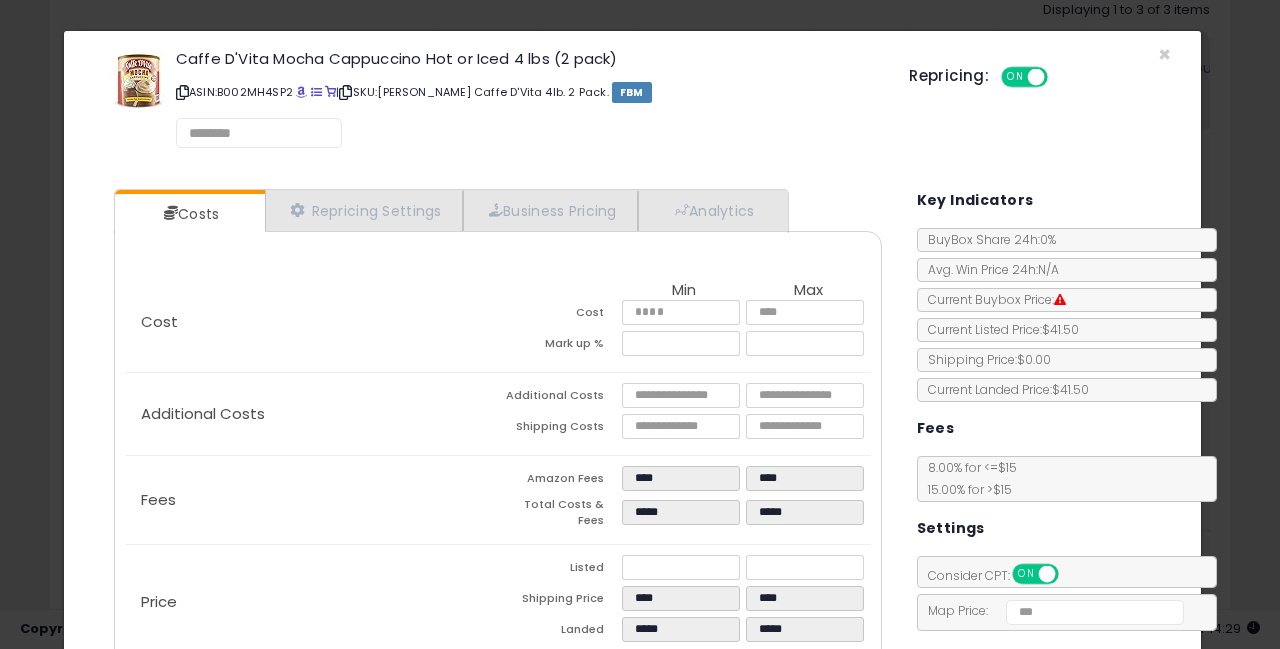 click on "Caffe D'Vita Mocha Cappuccino Hot or Iced 4 lbs (2 pack)
ASIN:  B002MH4SP2
|
SKU:  [PERSON_NAME] Caffe D'Vita 4lb. 2 Pack.
FBM
Repricing:
ON   OFF" at bounding box center [632, 102] 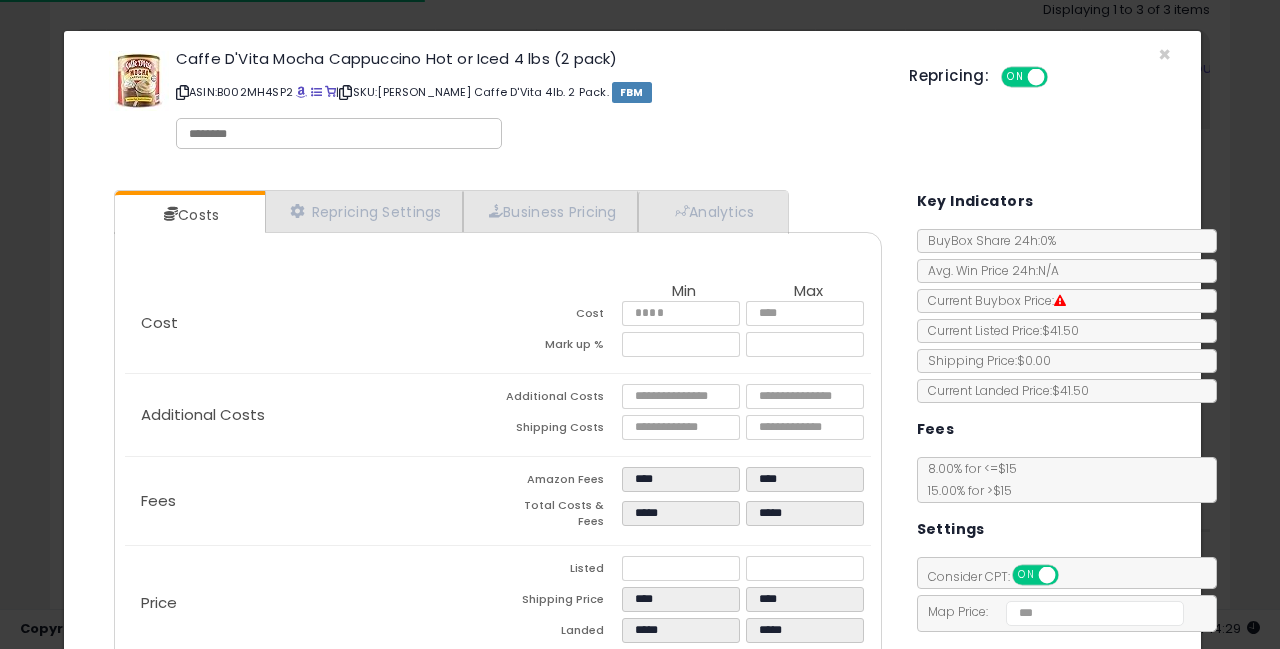 click on "Caffe D'Vita Mocha Cappuccino Hot or Iced 4 lbs (2 pack)
ASIN:  B002MH4SP2
|
SKU:  [PERSON_NAME] Caffe D'Vita 4lb. 2 Pack.
FBM
Repricing:
ON   OFF" at bounding box center [632, 103] 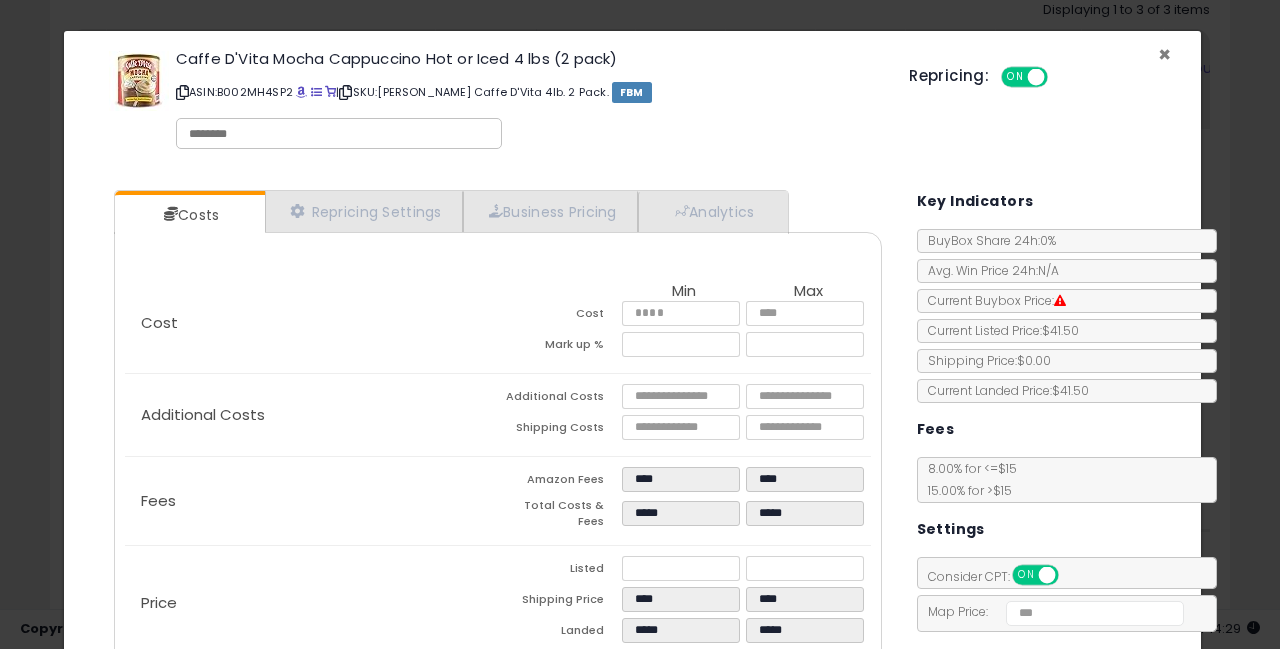 click on "×" at bounding box center (1164, 54) 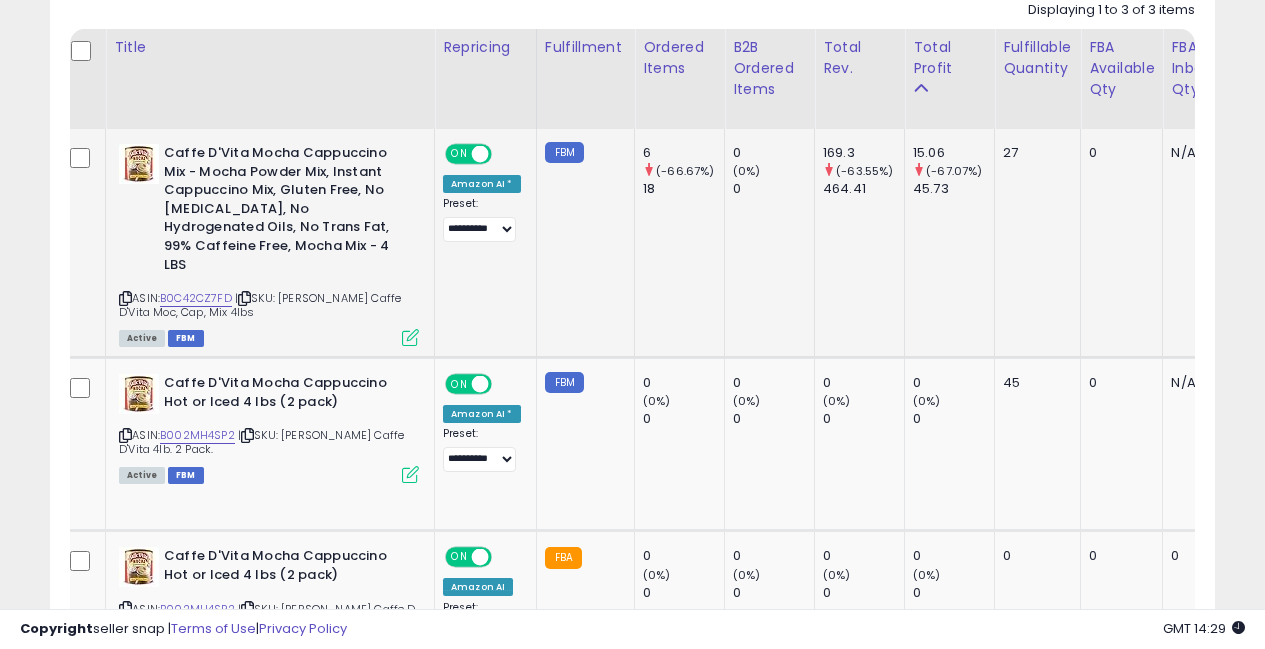 scroll, scrollTop: 410, scrollLeft: 673, axis: both 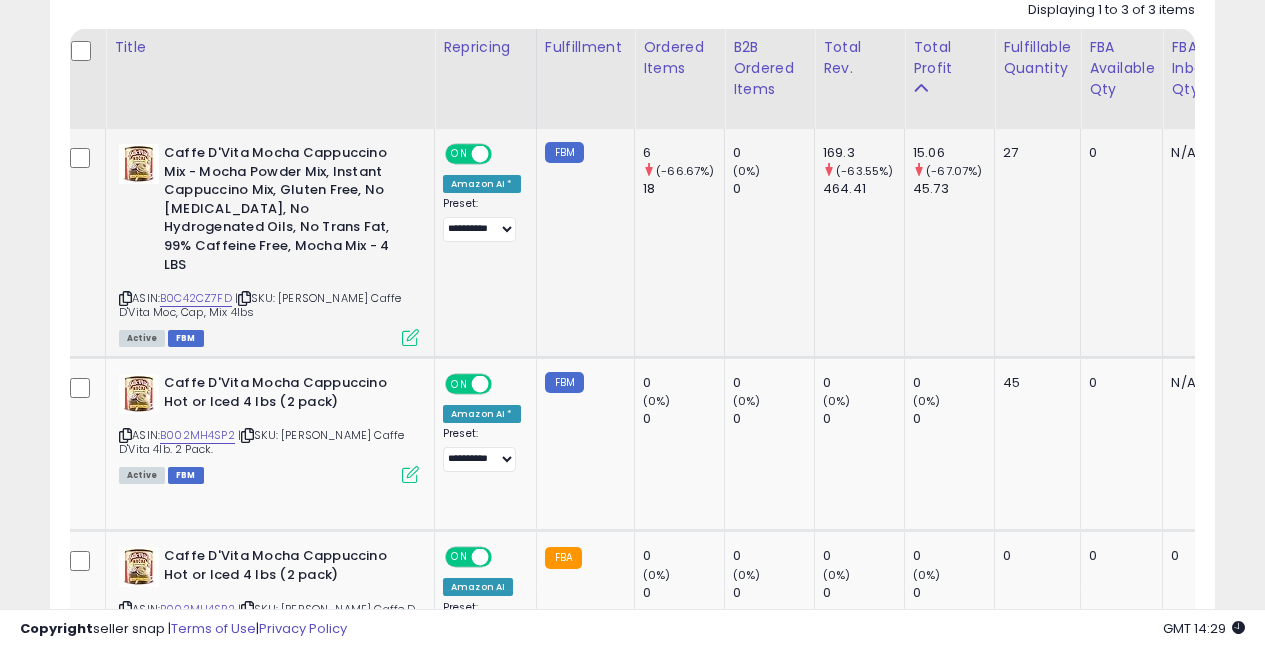 click at bounding box center (410, 337) 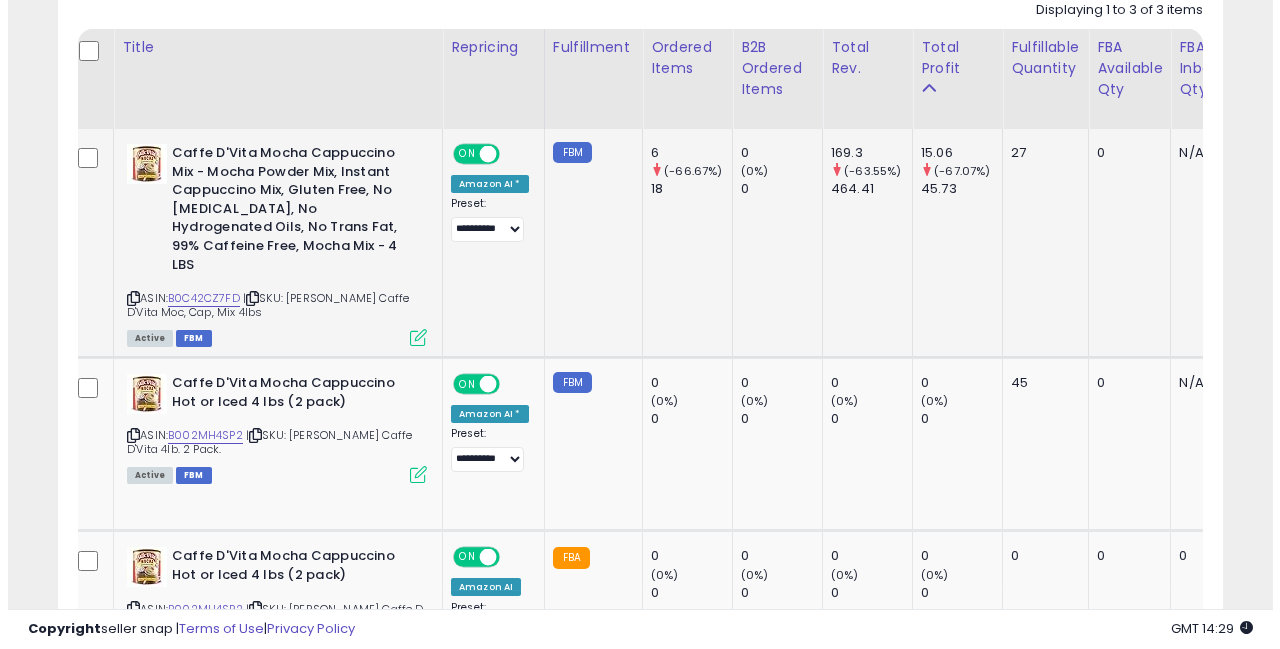 scroll, scrollTop: 999590, scrollLeft: 999317, axis: both 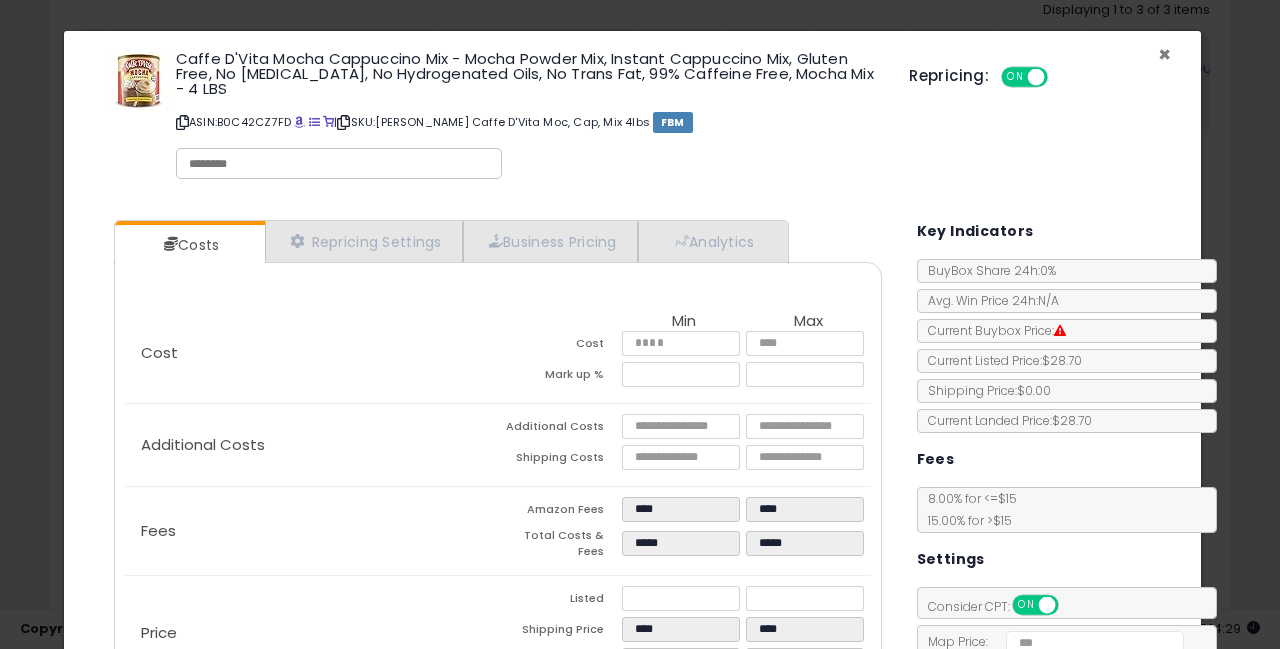 click on "×" at bounding box center [1164, 54] 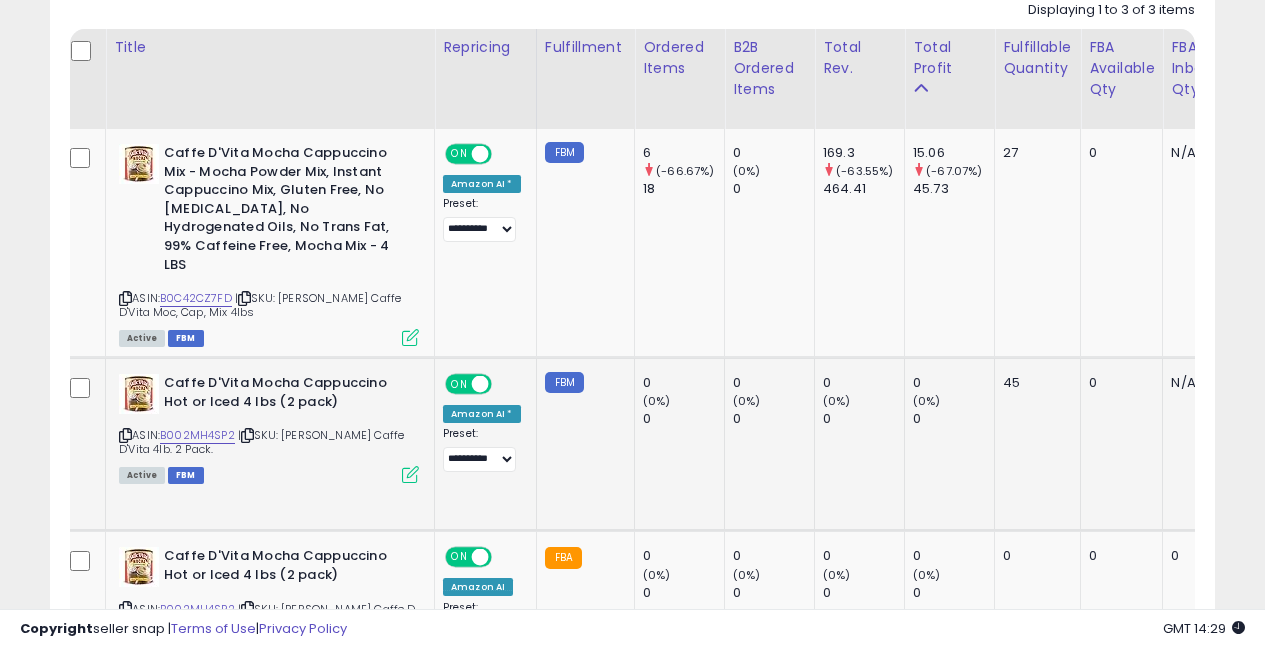 scroll, scrollTop: 410, scrollLeft: 673, axis: both 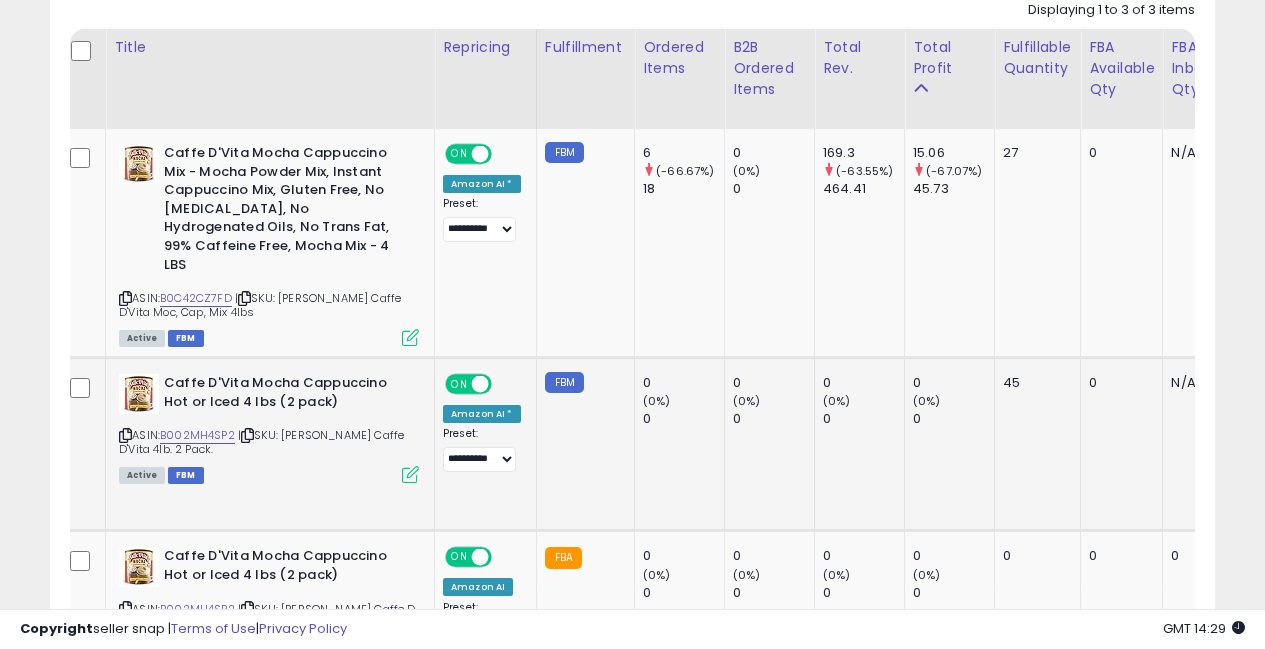click on "Caffe D'Vita Mocha Cappuccino Hot or Iced 4 lbs (2 pack)  ASIN:  B002MH4SP2    |   SKU: [PERSON_NAME] Caffe D'Vita 4lb. 2 Pack. Active FBM" 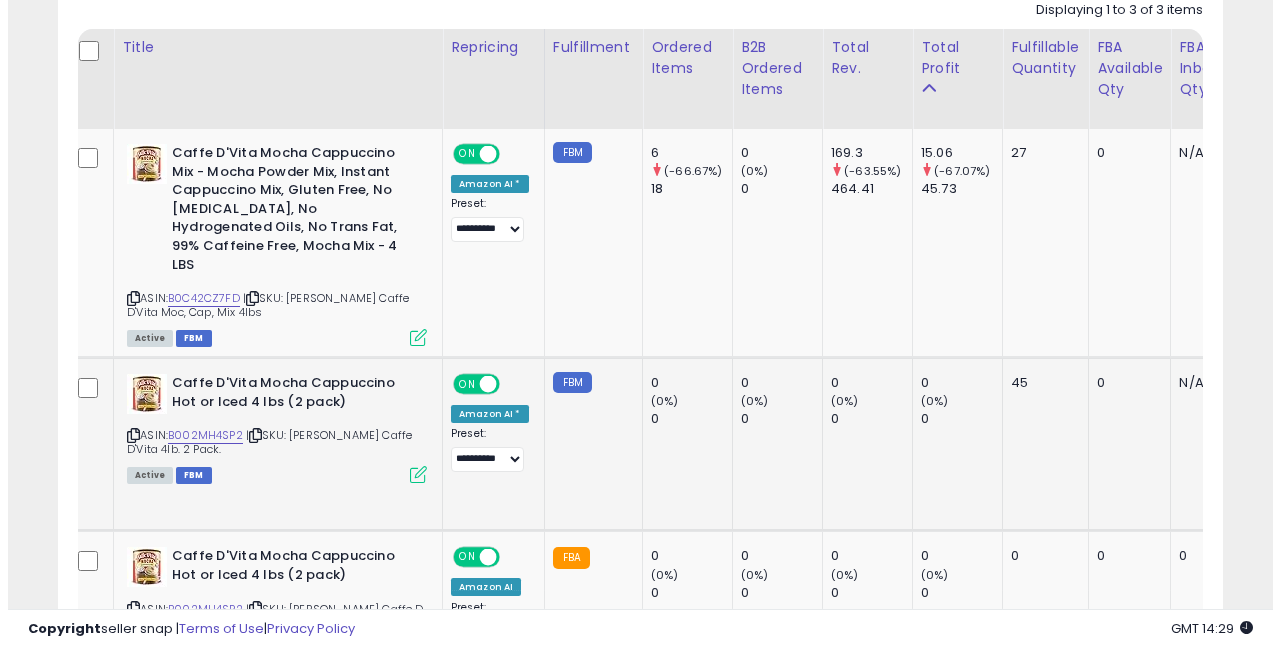 scroll, scrollTop: 999590, scrollLeft: 999317, axis: both 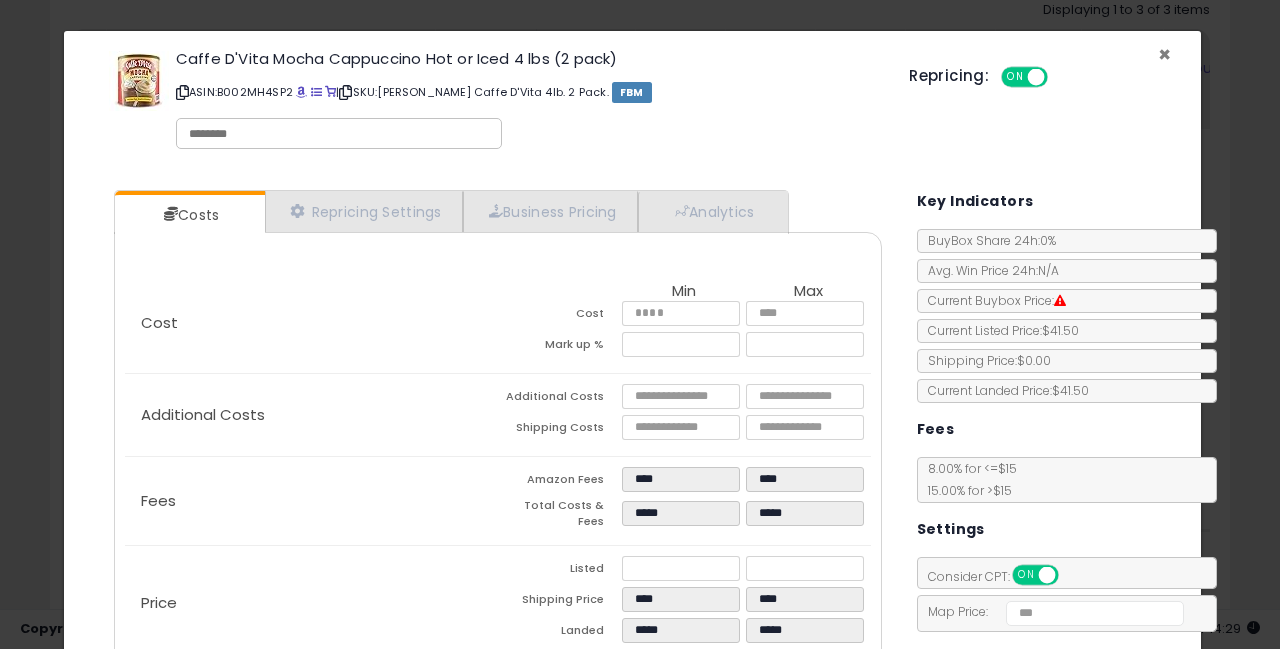 click on "×" at bounding box center (1164, 54) 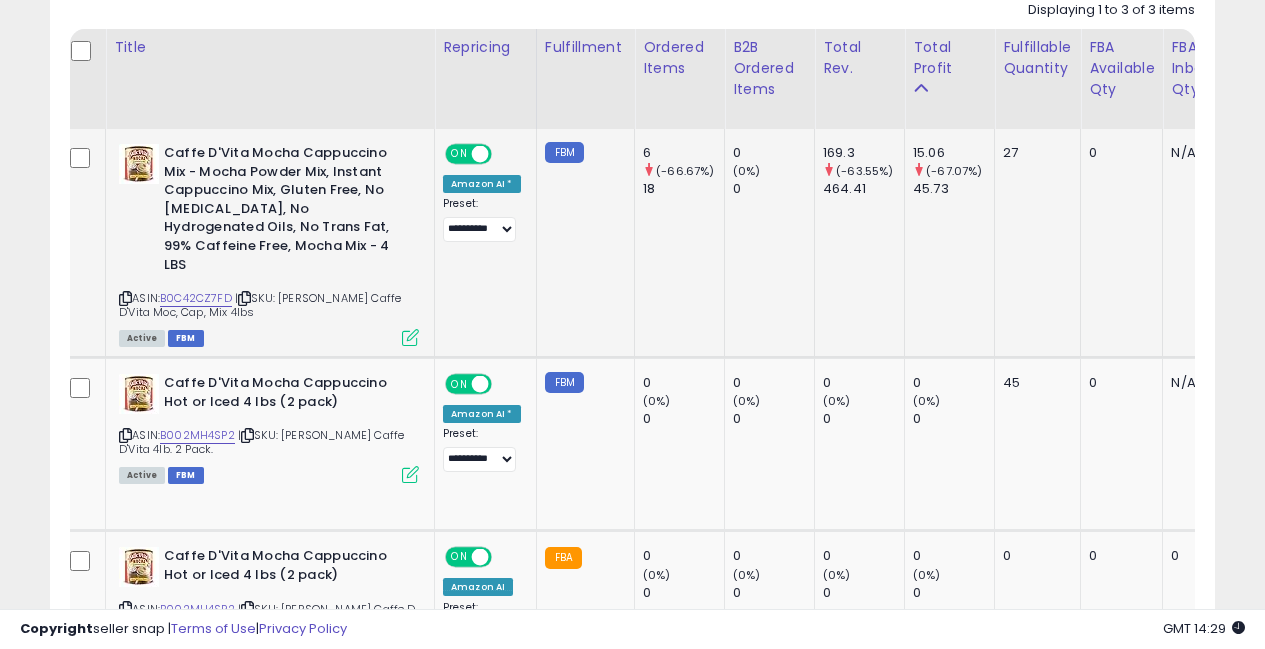 scroll, scrollTop: 410, scrollLeft: 673, axis: both 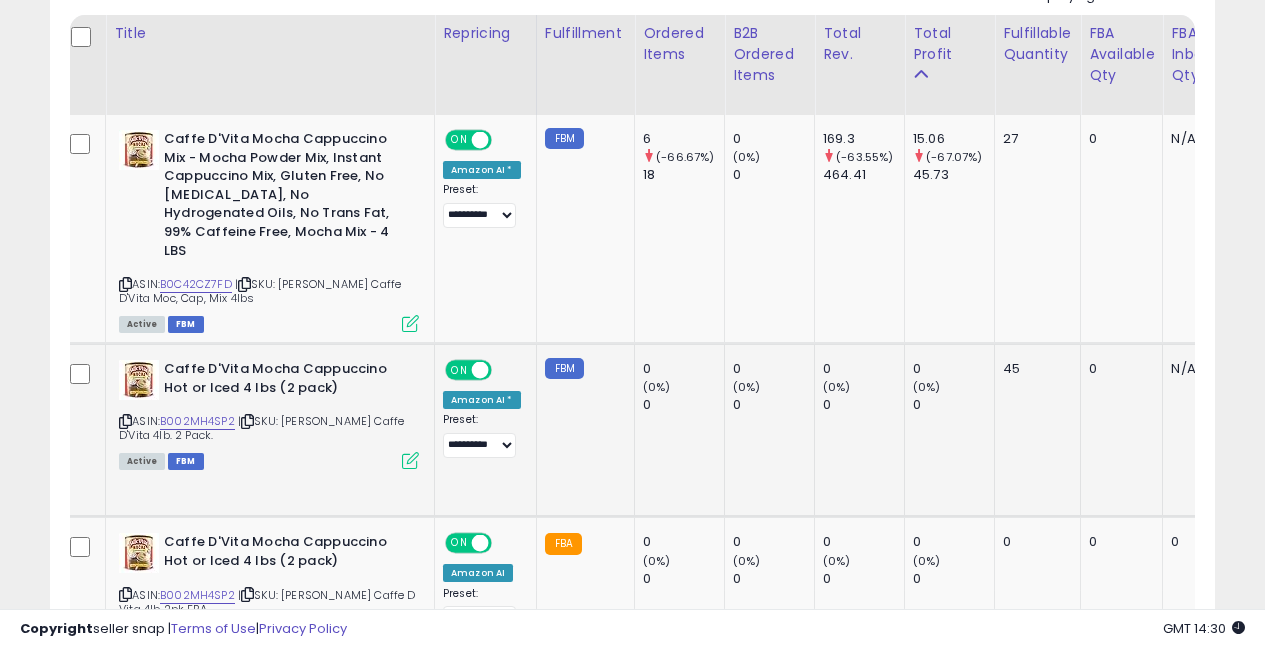 click at bounding box center [410, 460] 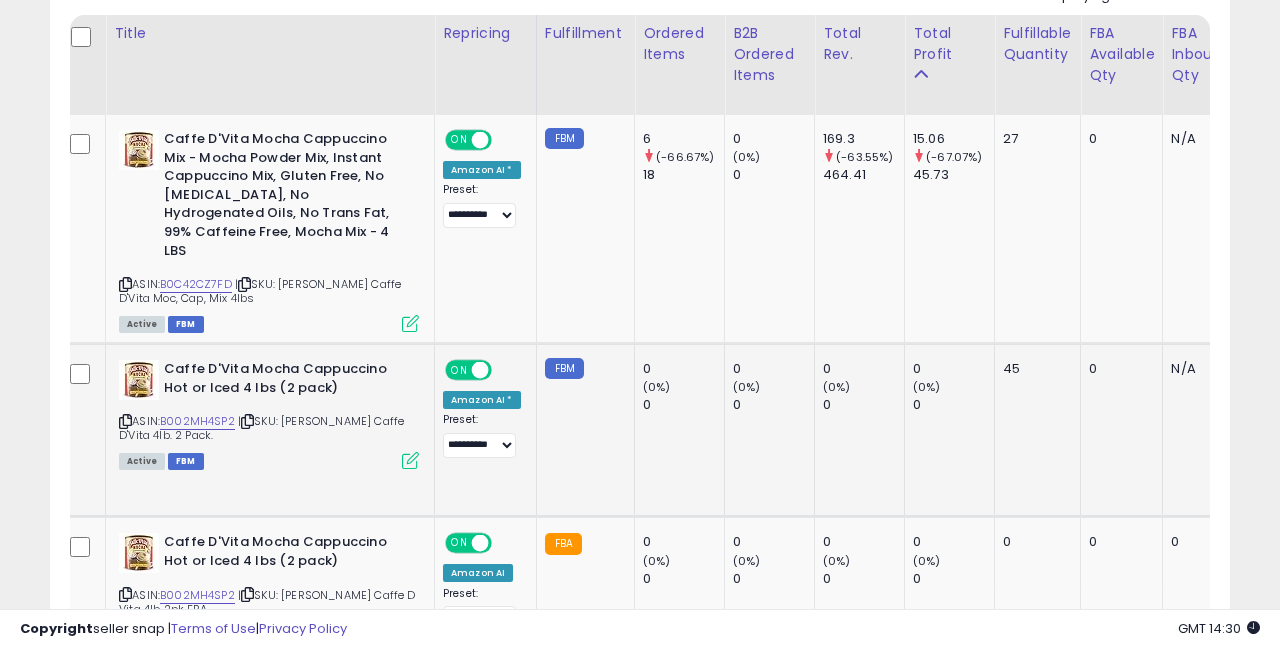scroll, scrollTop: 999590, scrollLeft: 999317, axis: both 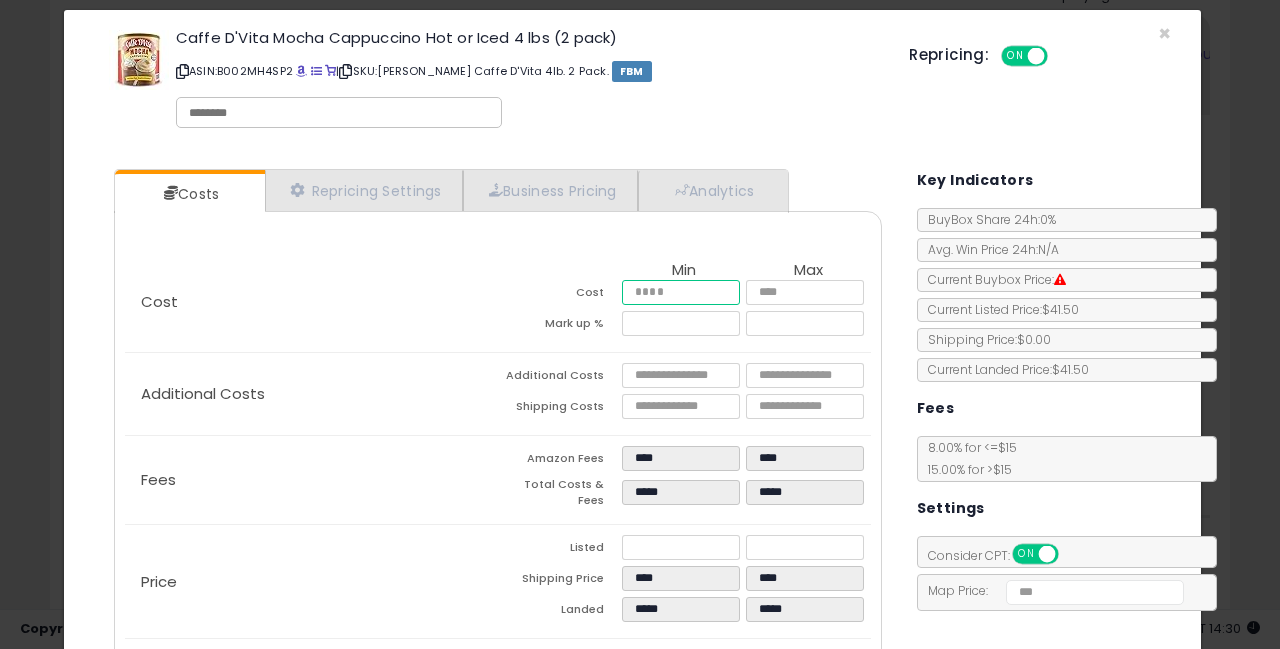 drag, startPoint x: 679, startPoint y: 295, endPoint x: 506, endPoint y: 271, distance: 174.6568 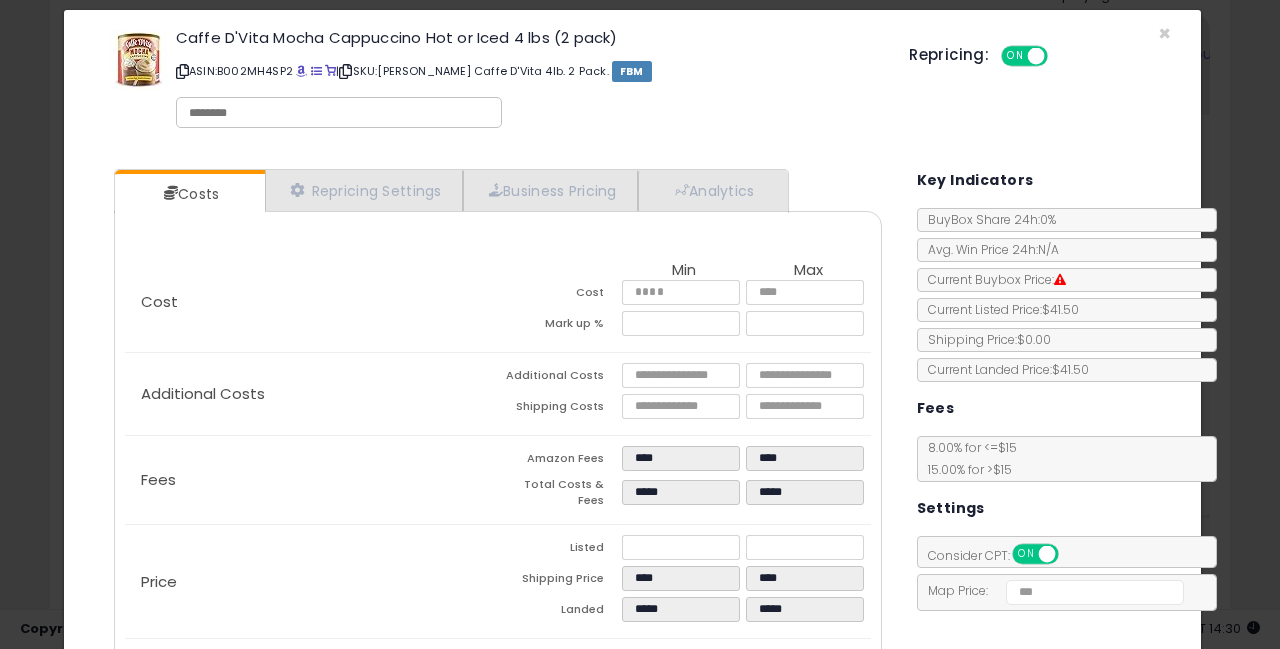 type on "*****" 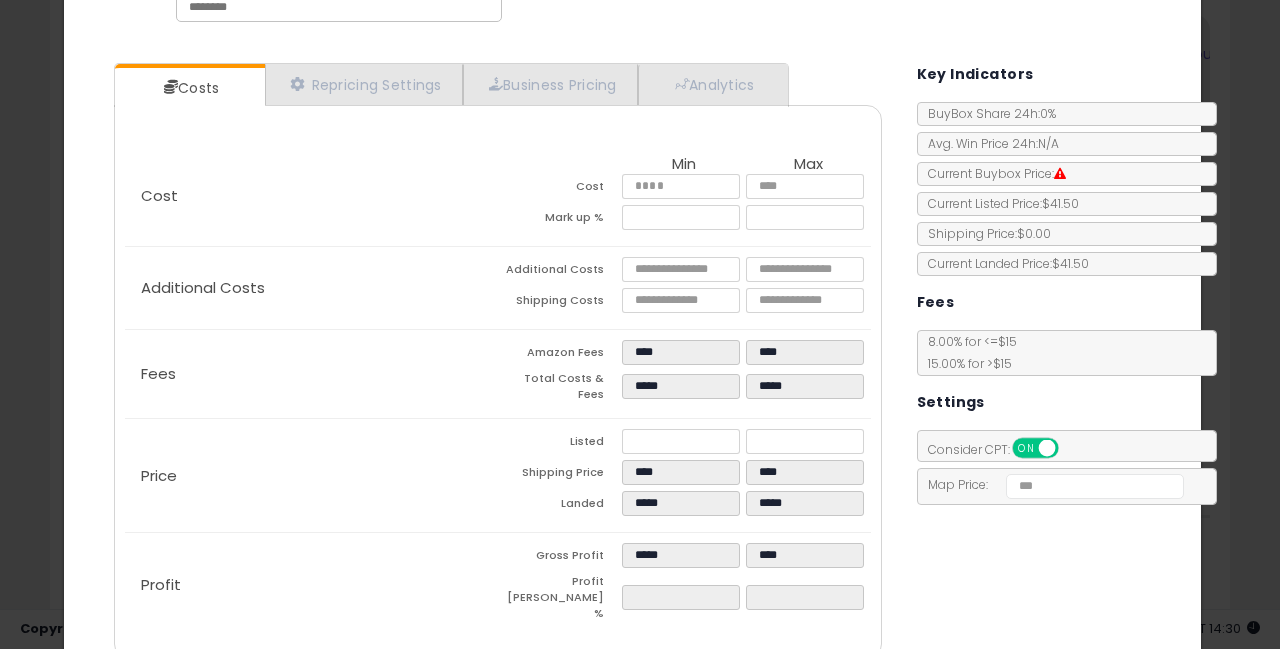 scroll, scrollTop: 131, scrollLeft: 0, axis: vertical 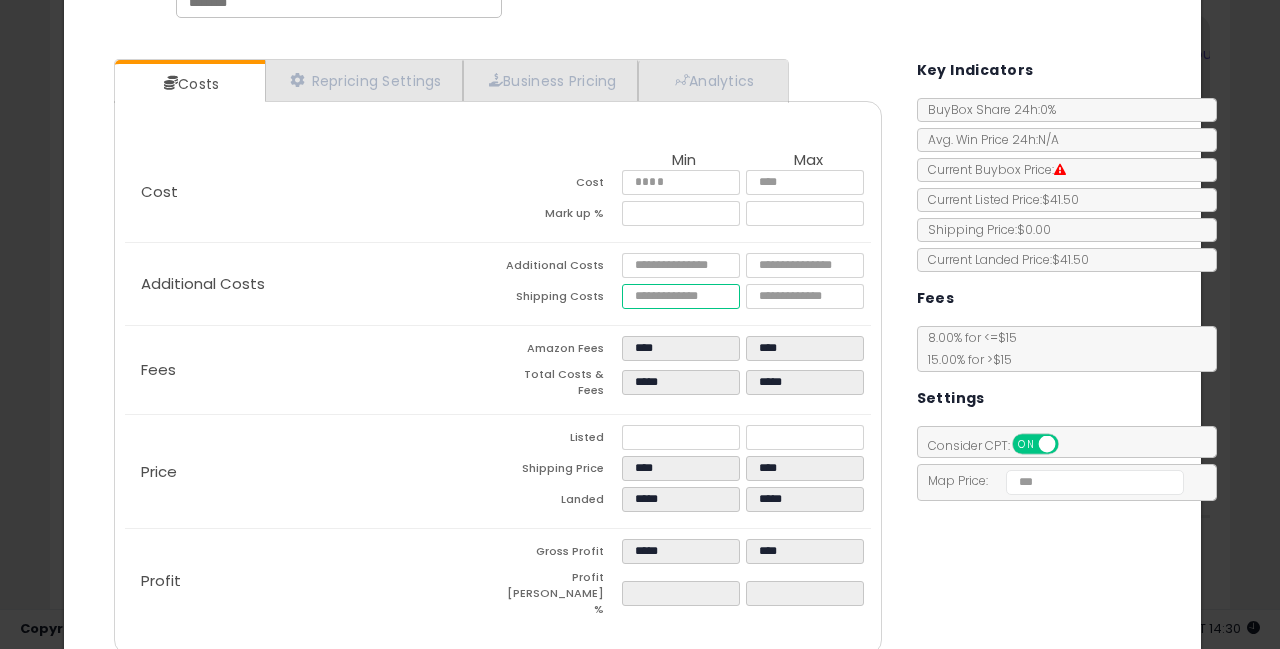 drag, startPoint x: 667, startPoint y: 303, endPoint x: 572, endPoint y: 286, distance: 96.50906 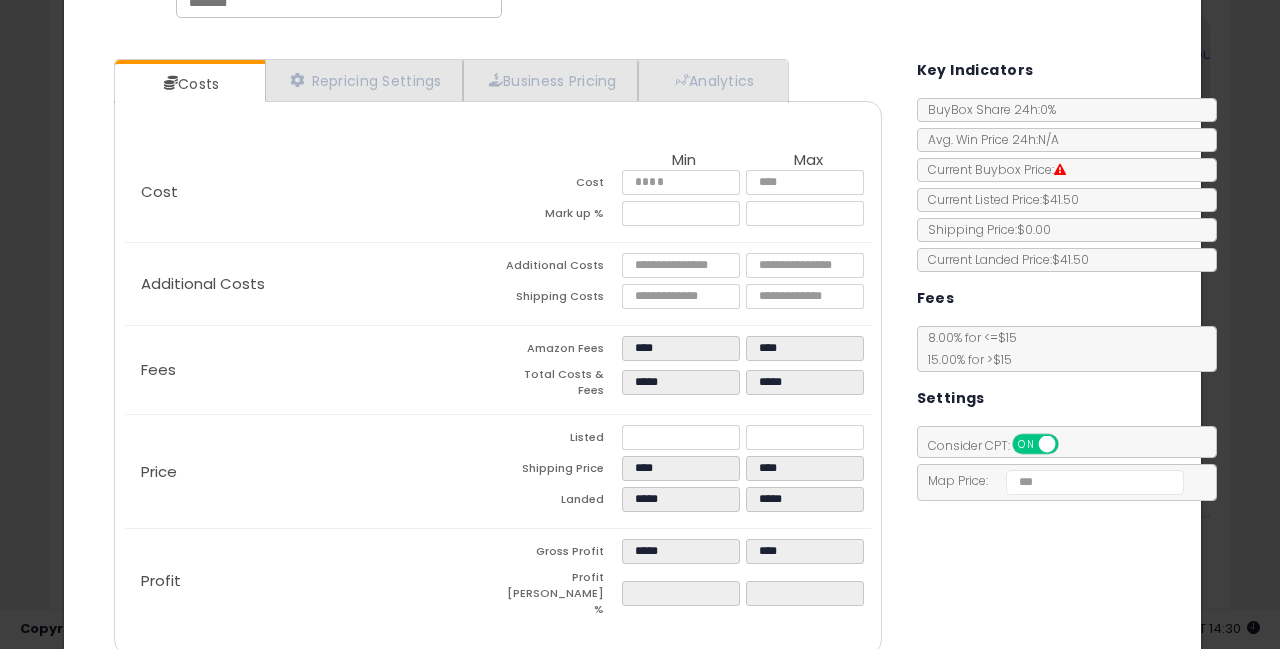 type on "*****" 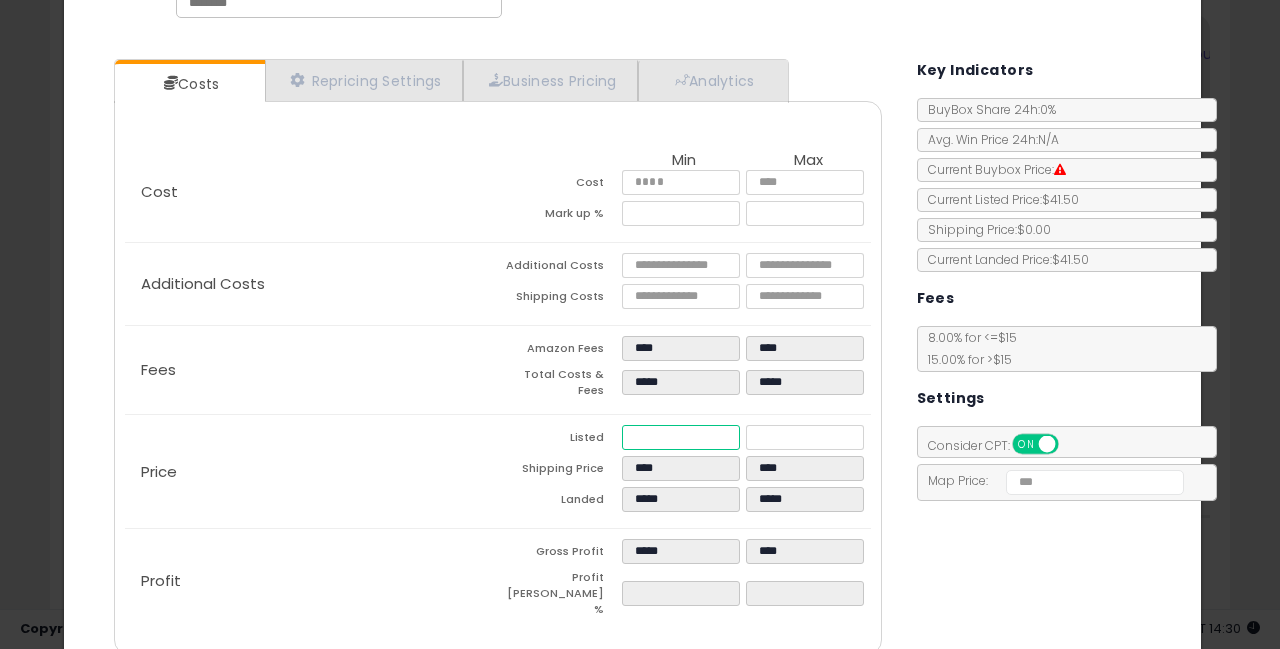 drag, startPoint x: 672, startPoint y: 430, endPoint x: 572, endPoint y: 415, distance: 101.118744 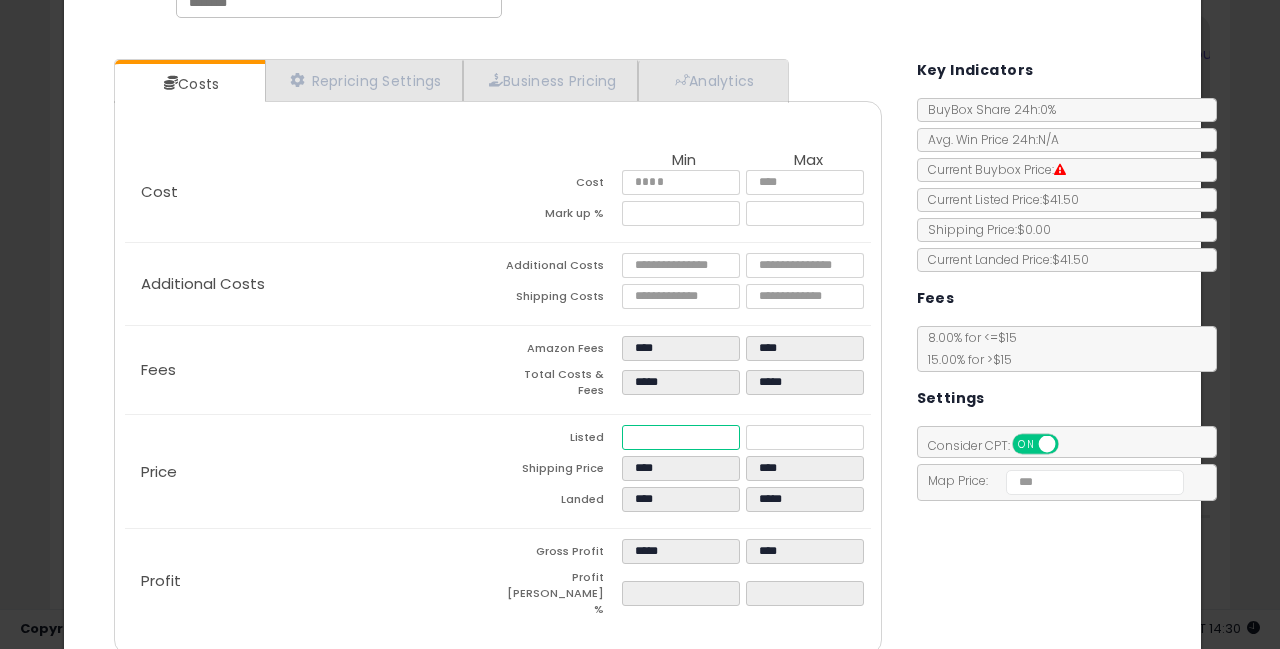 type on "****" 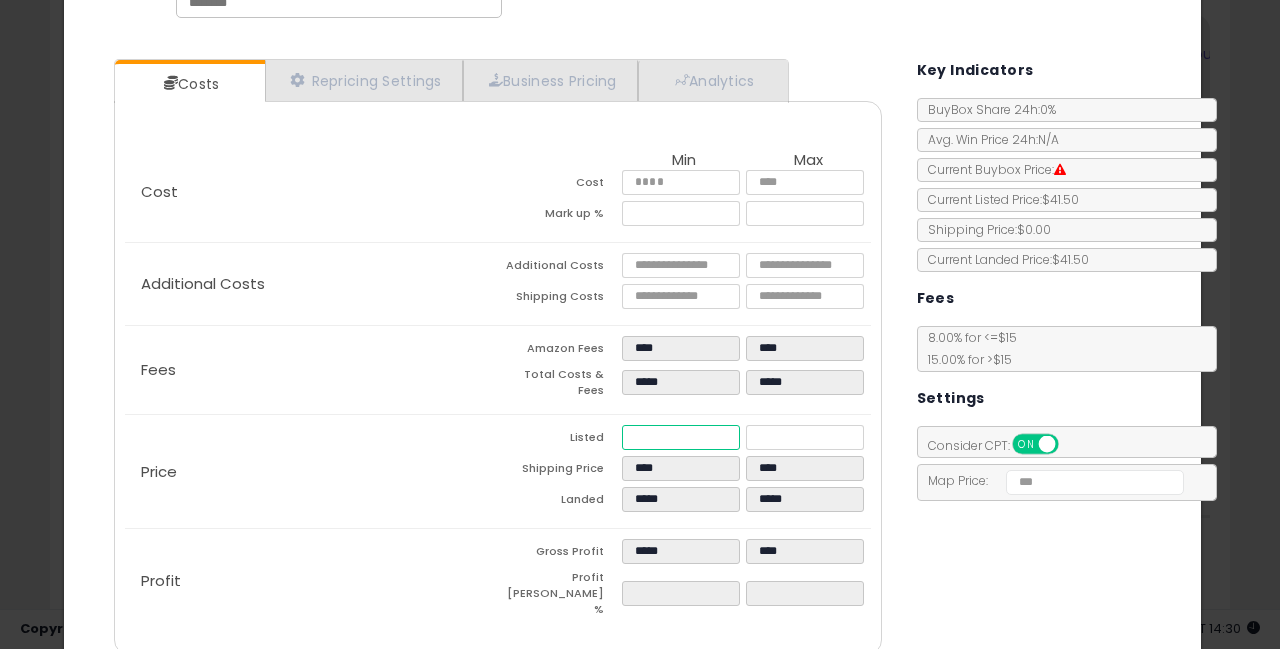 type on "****" 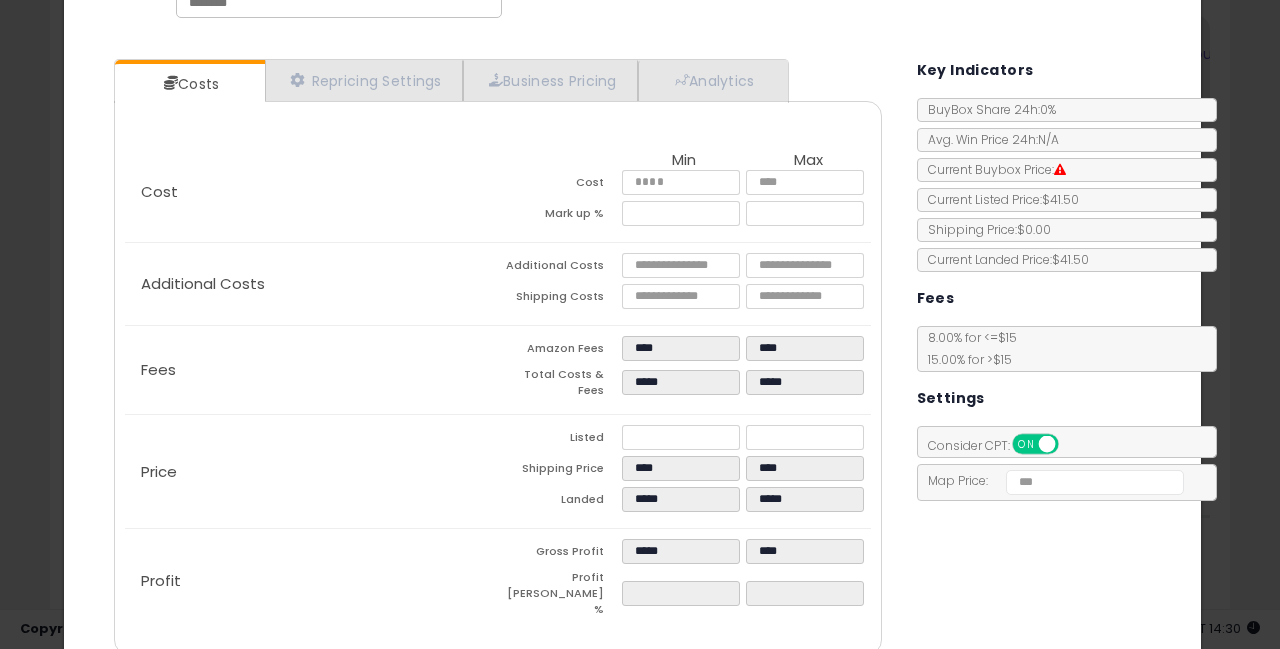 type on "*****" 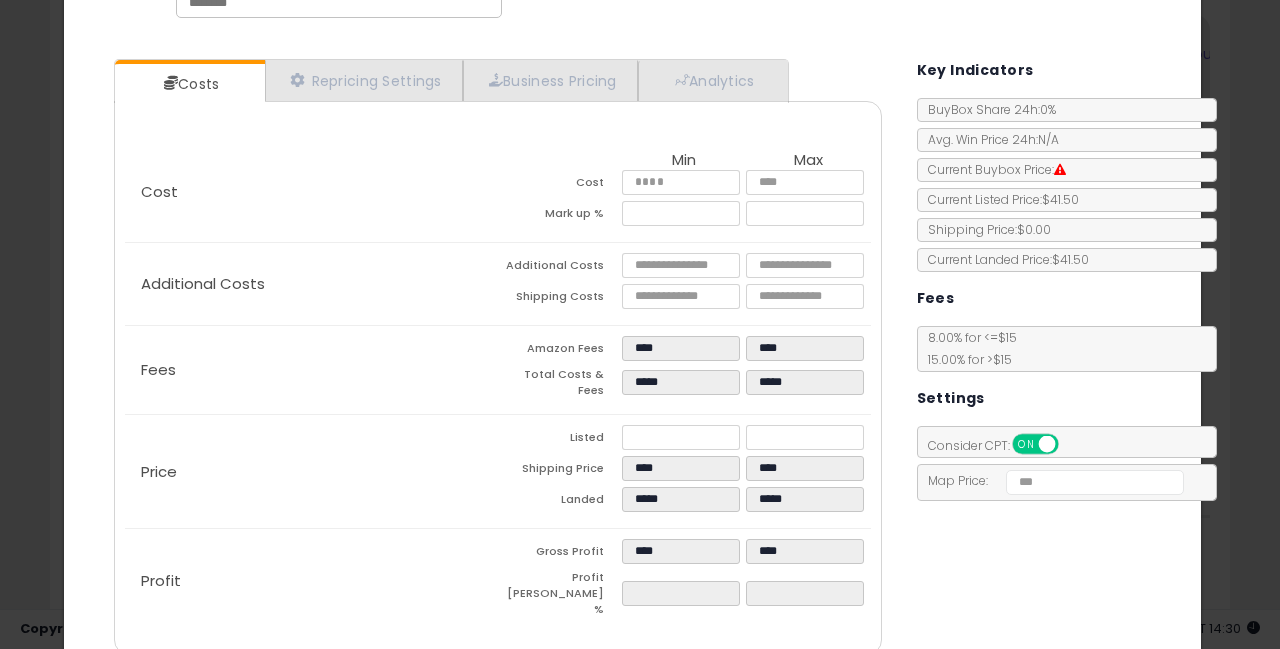 click on "Price
Listed
*****
*****
Shipping Price
****
****
Landed
*****
*****" 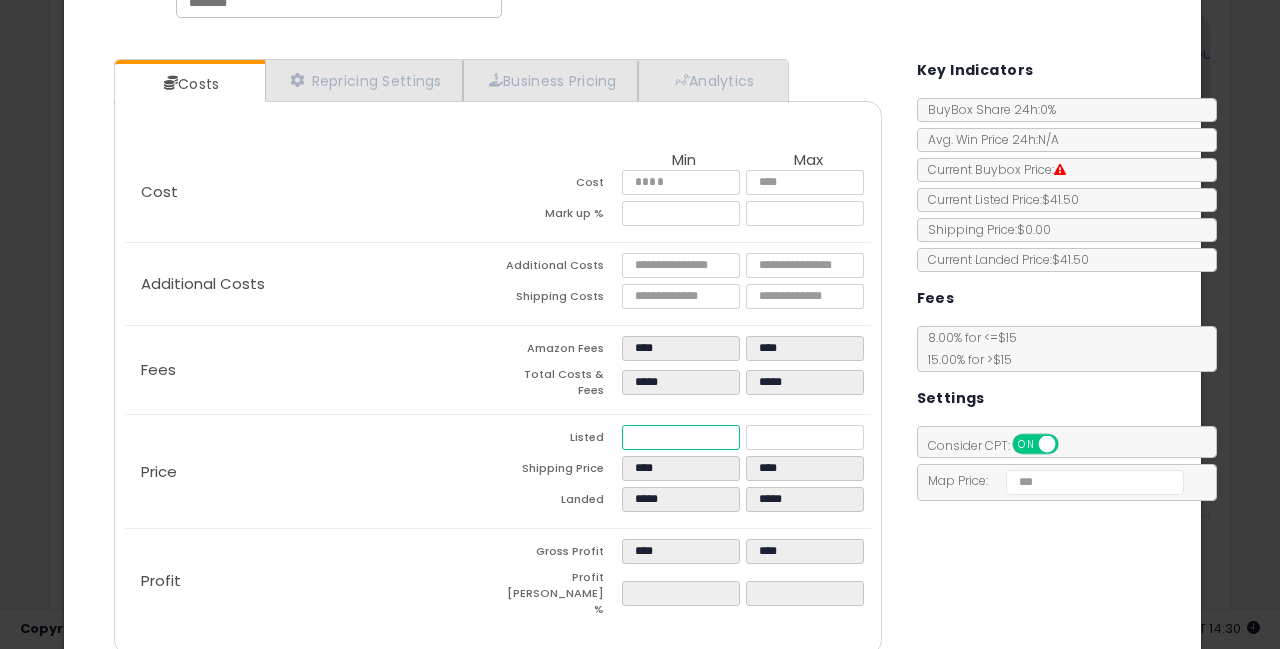 drag, startPoint x: 671, startPoint y: 432, endPoint x: 604, endPoint y: 427, distance: 67.18631 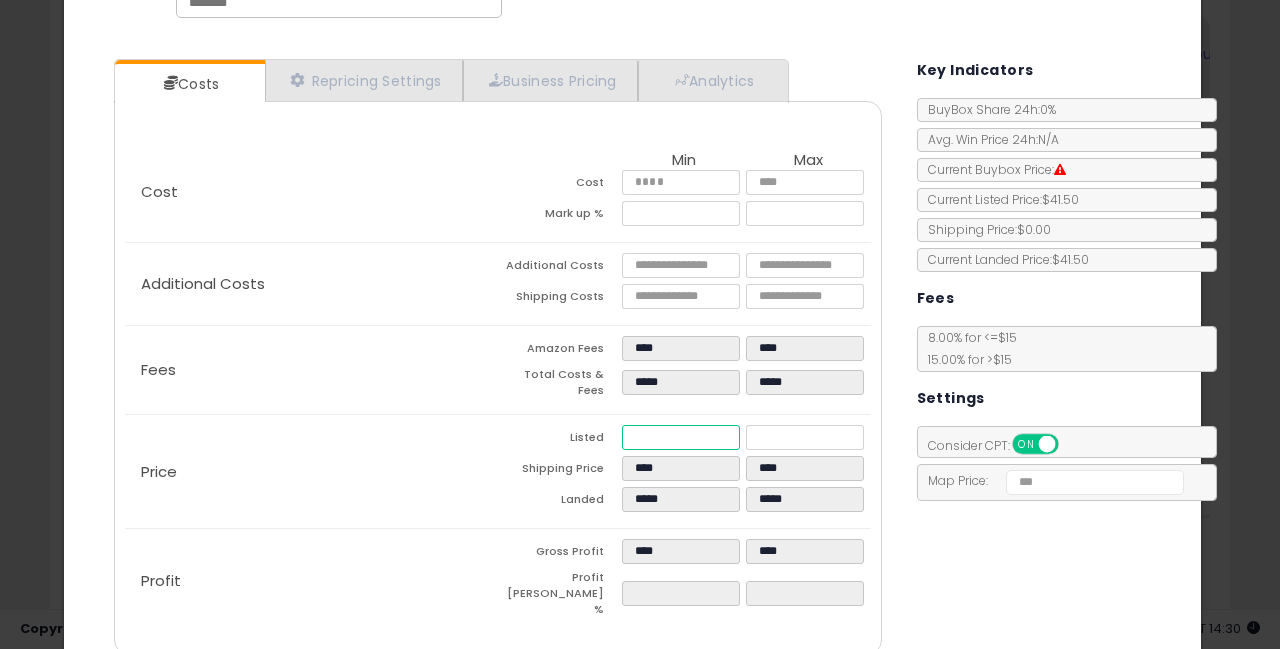type on "****" 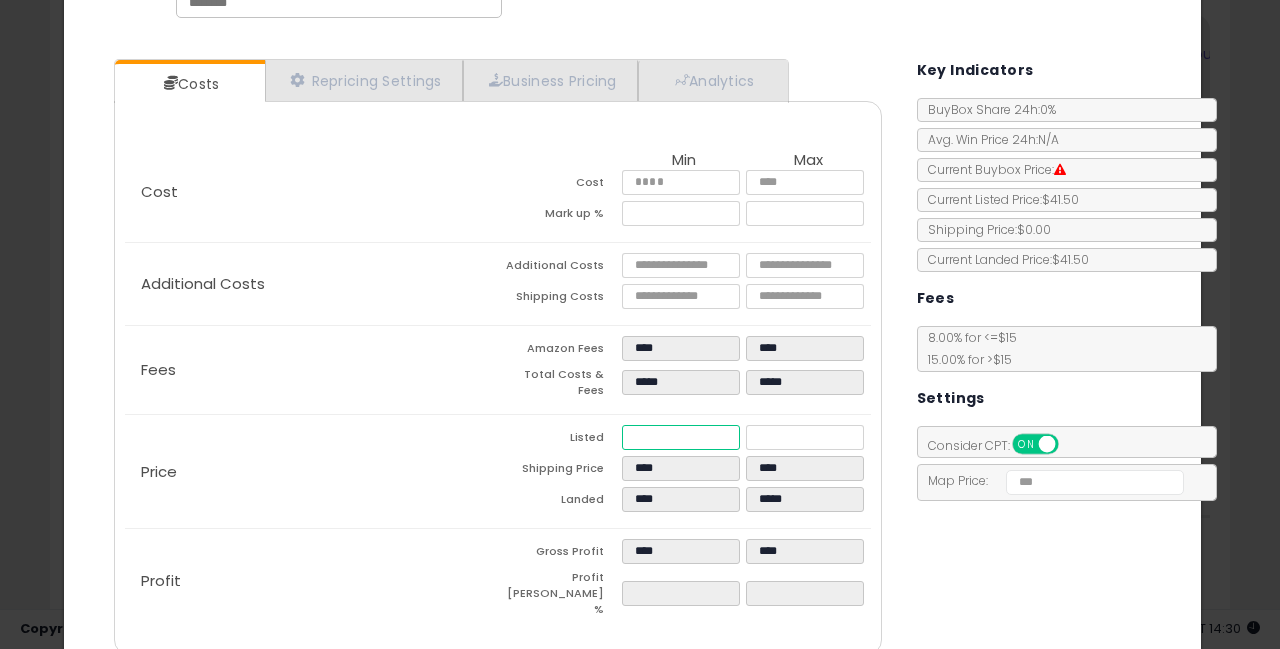 type on "****" 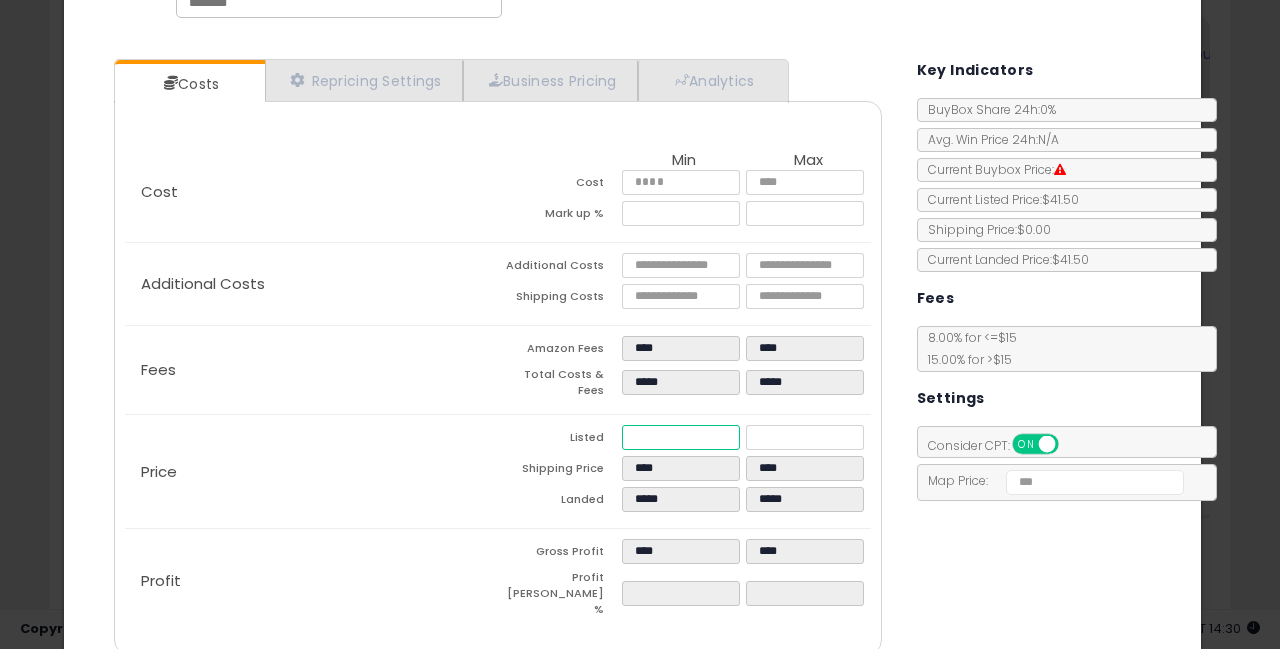 type on "*****" 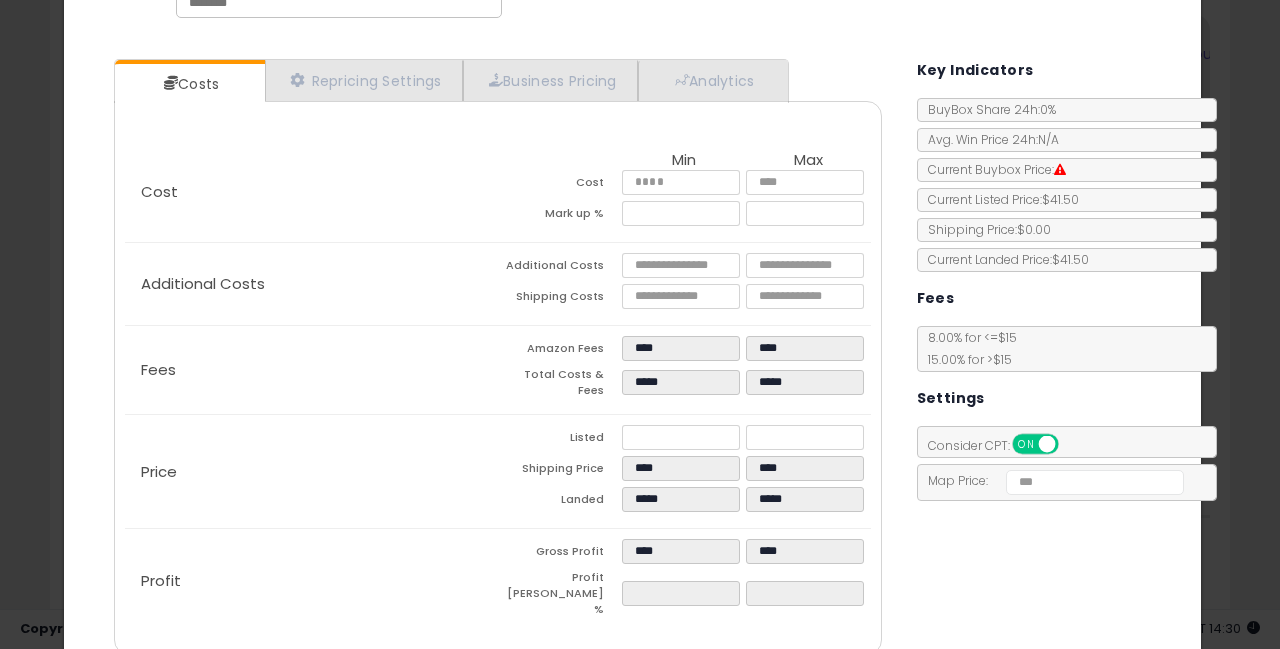 type on "****" 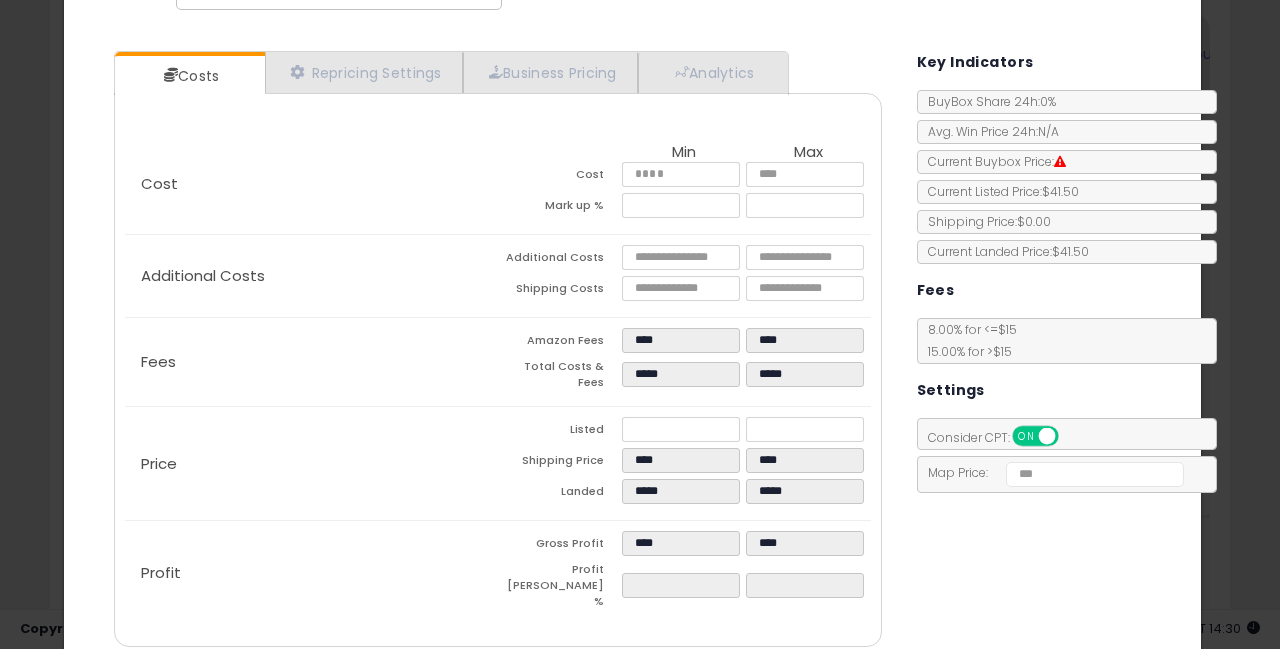 scroll, scrollTop: 139, scrollLeft: 0, axis: vertical 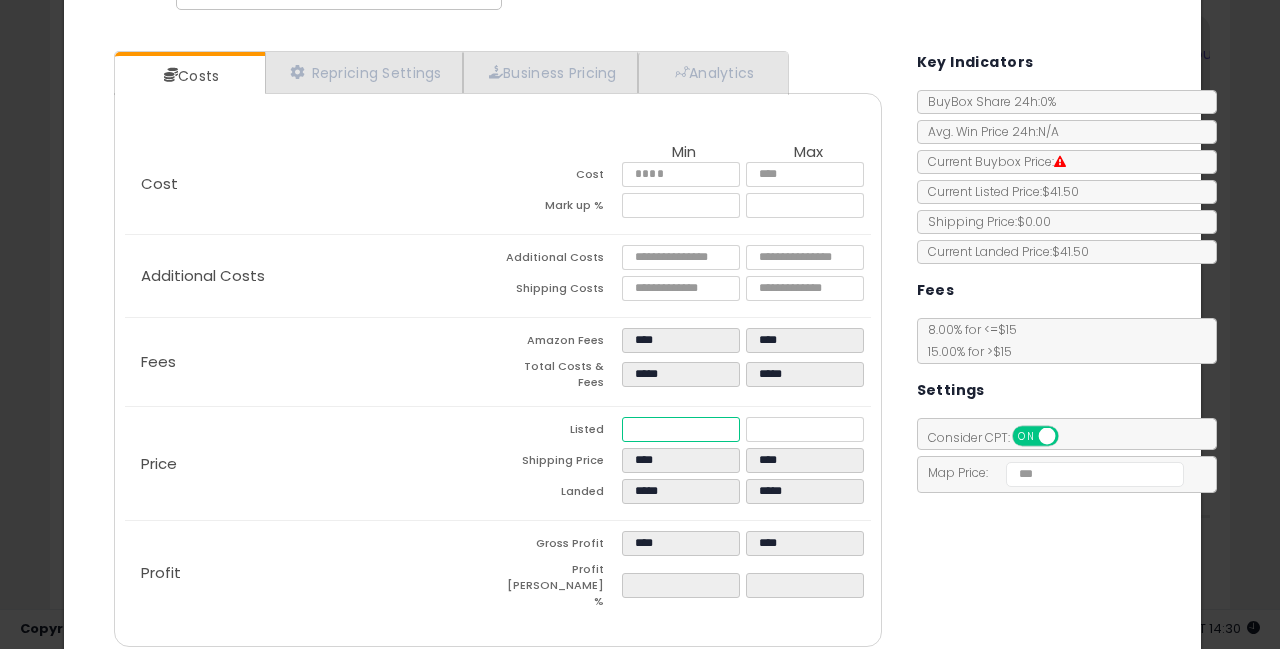 drag, startPoint x: 667, startPoint y: 419, endPoint x: 622, endPoint y: 419, distance: 45 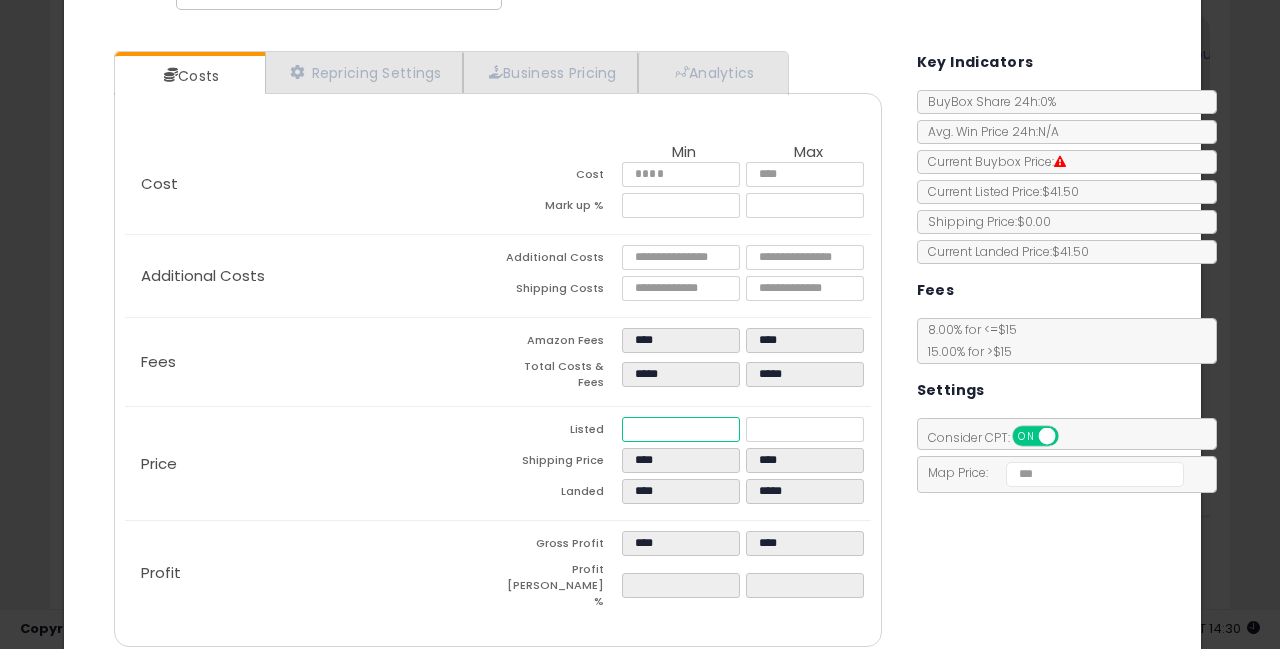 type on "****" 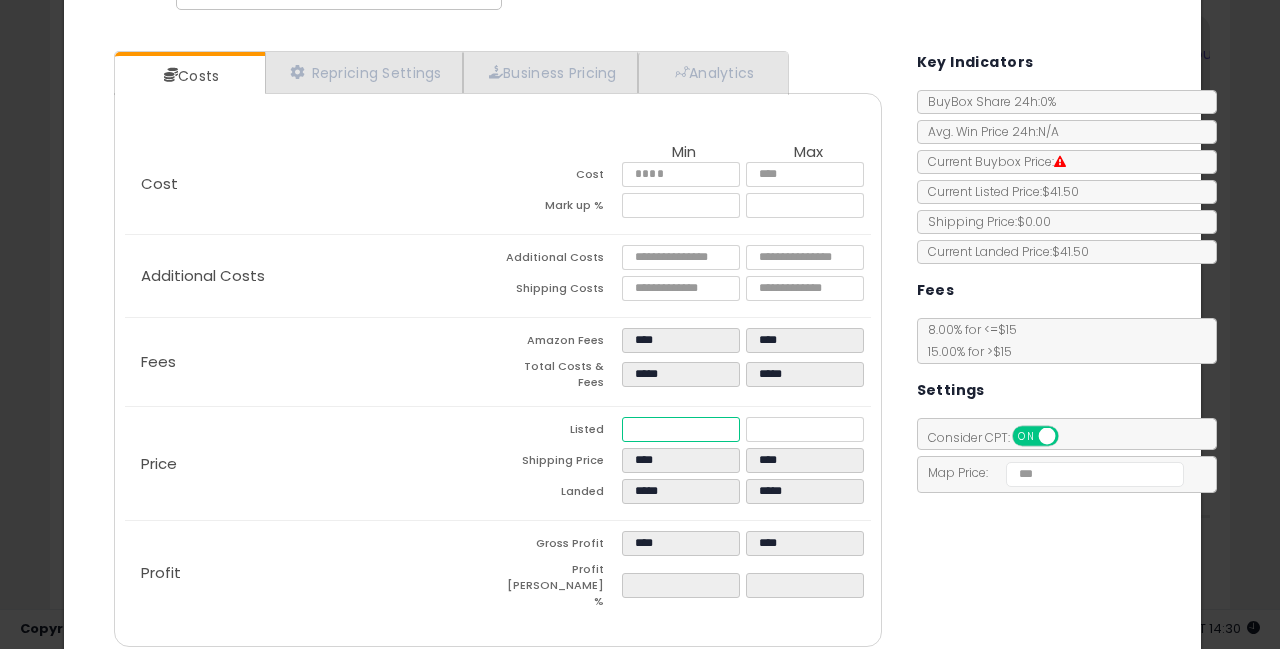 type on "****" 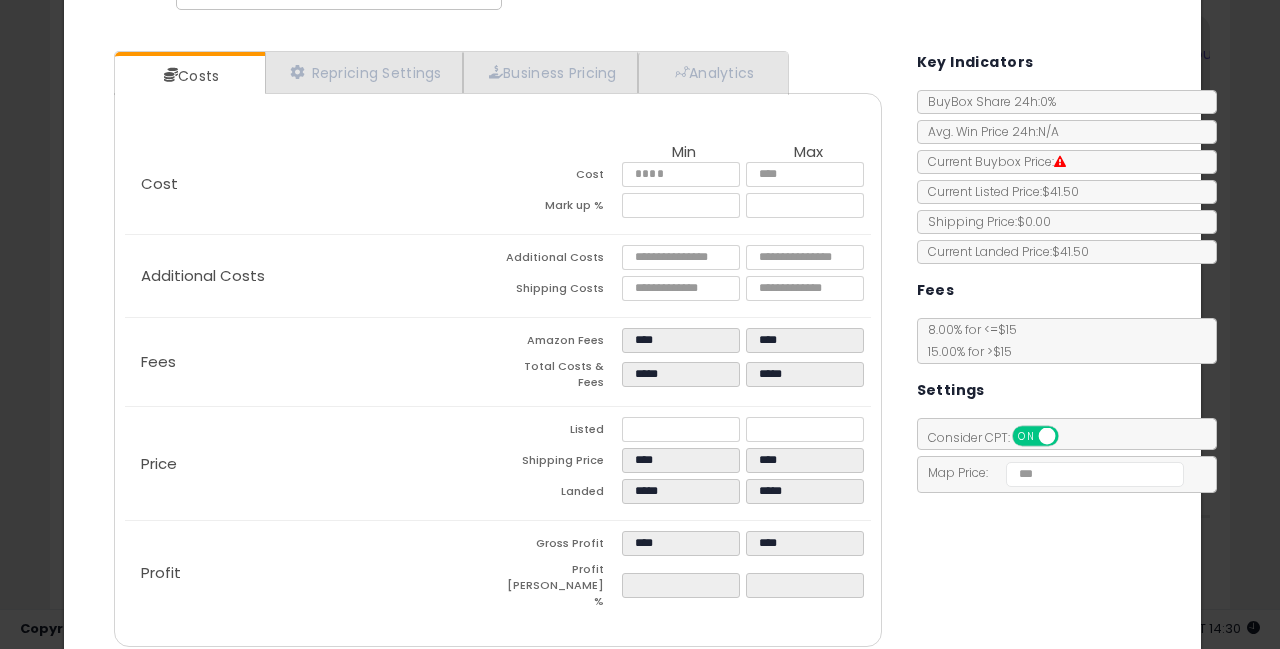 type on "****" 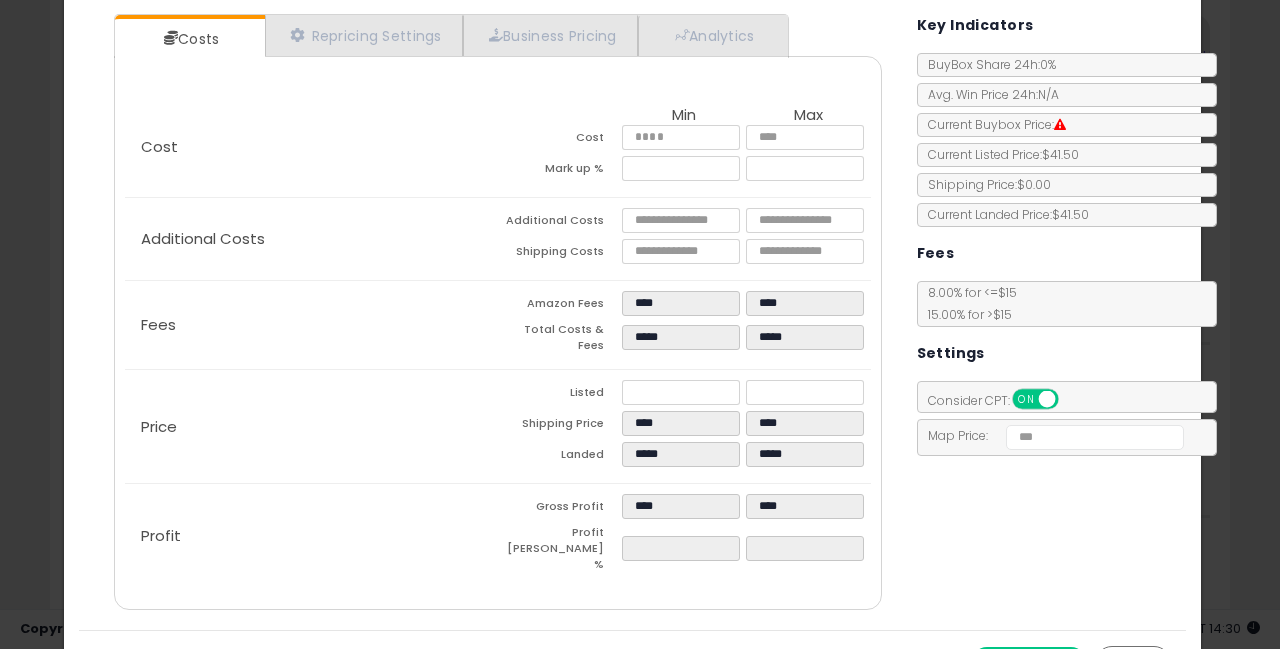 scroll, scrollTop: 192, scrollLeft: 0, axis: vertical 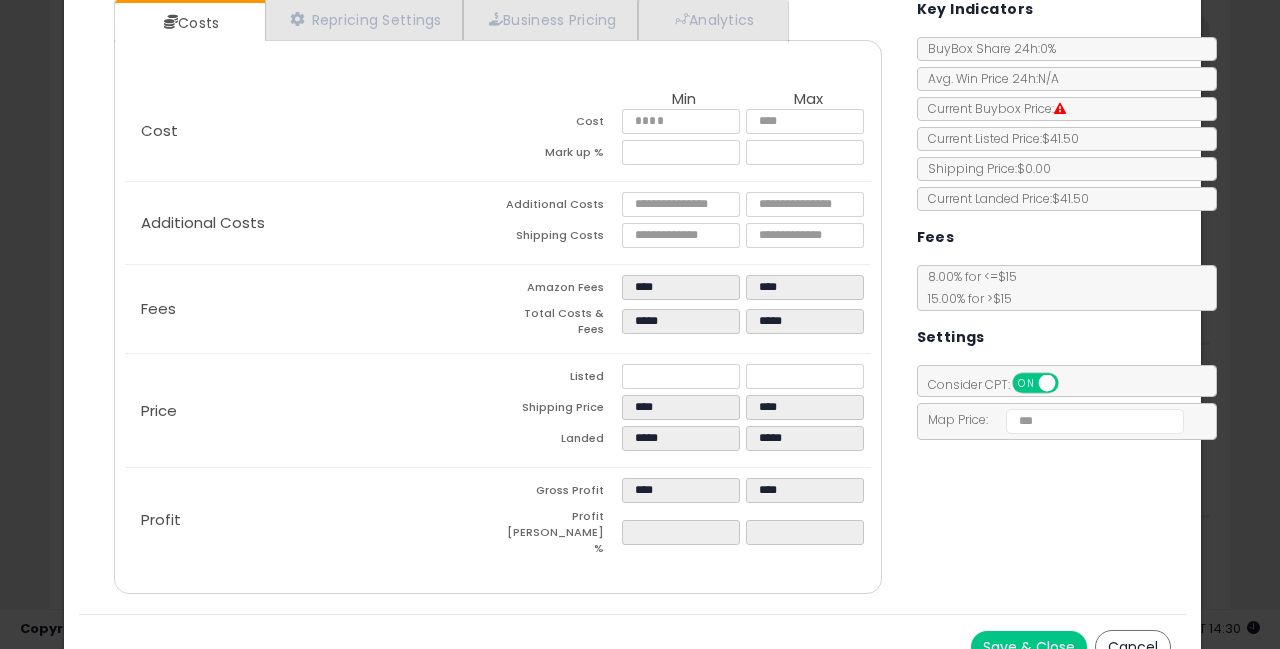 click on "Save & Close" at bounding box center (1029, 647) 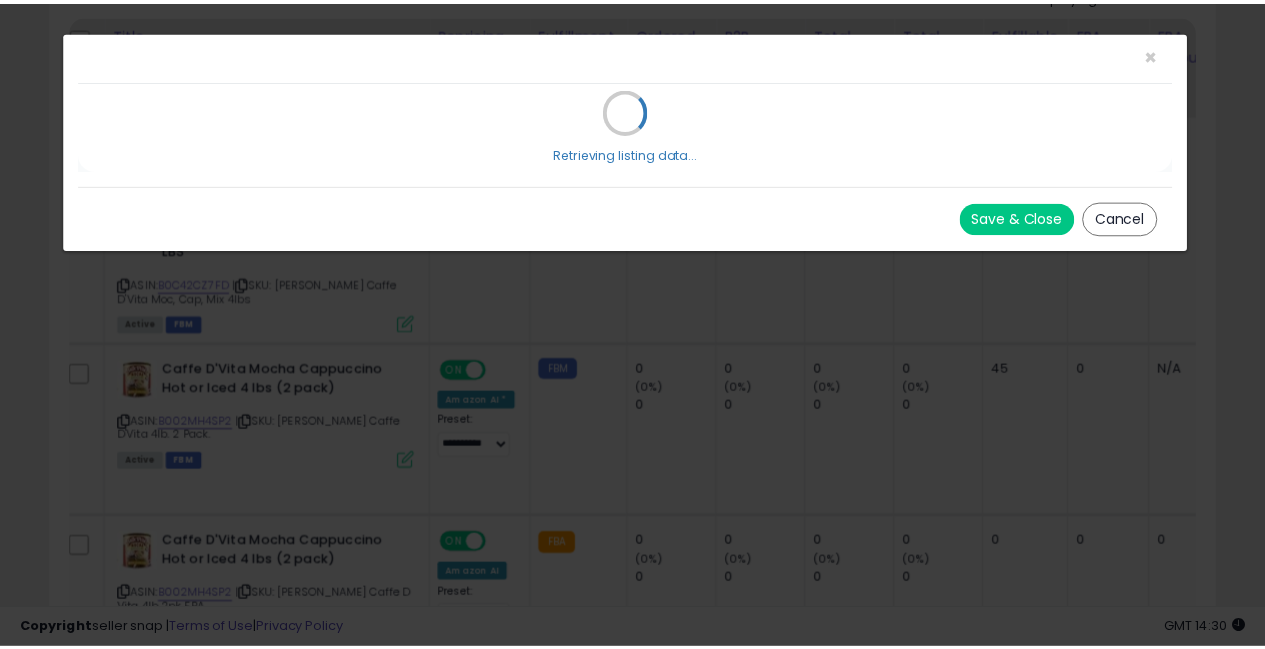 scroll, scrollTop: 0, scrollLeft: 0, axis: both 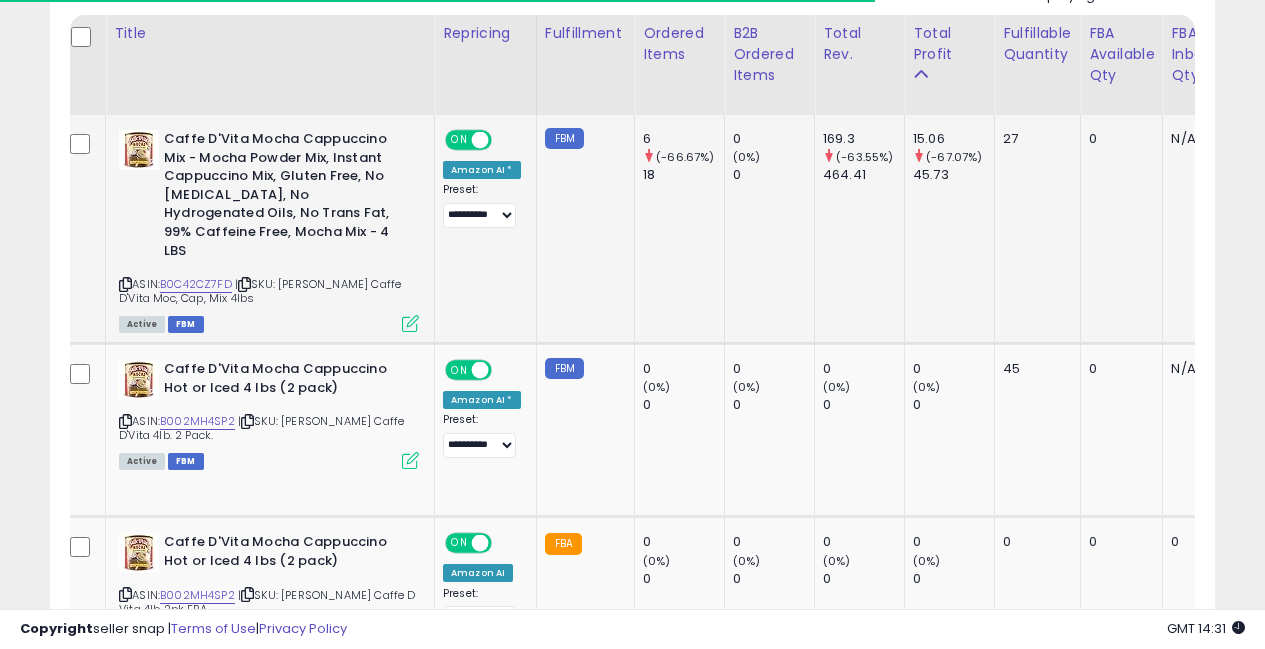 click at bounding box center (410, 323) 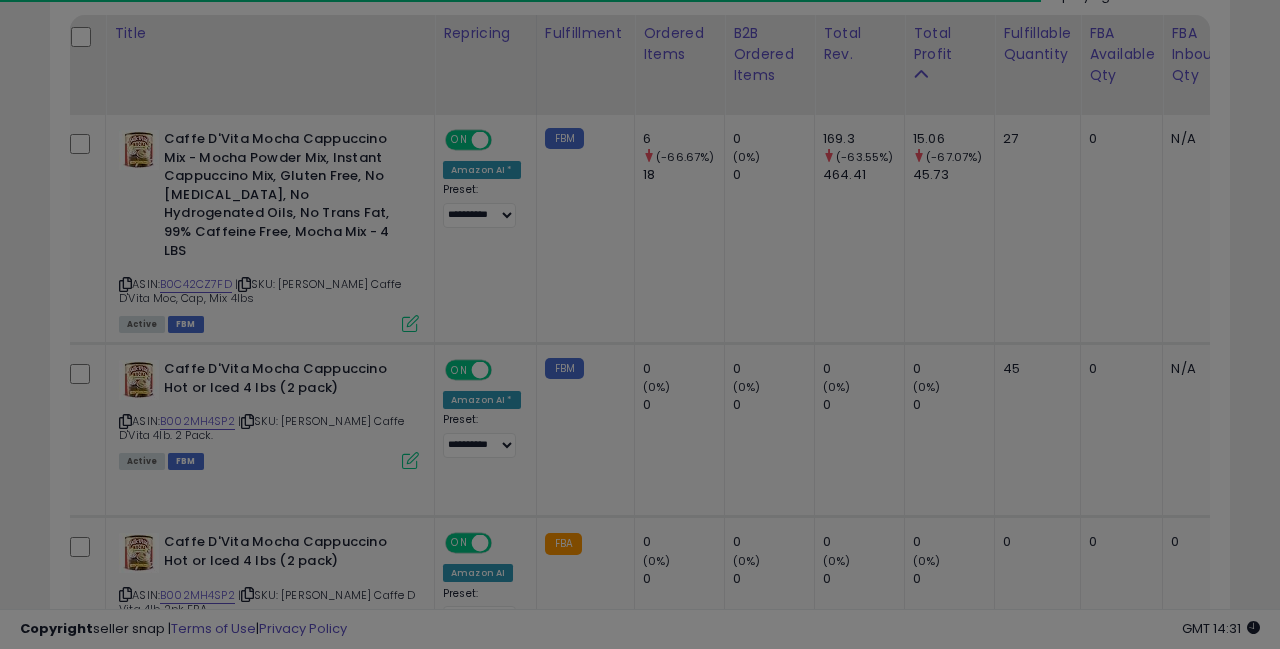 scroll, scrollTop: 999590, scrollLeft: 999317, axis: both 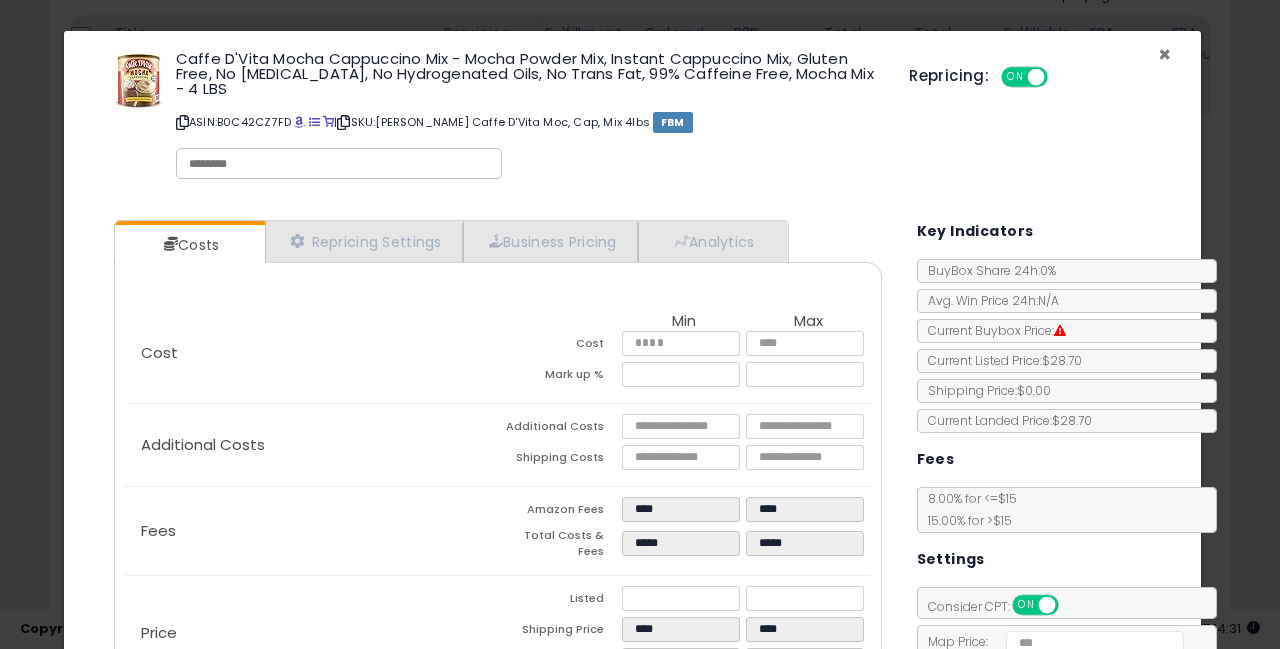 click on "×" at bounding box center [1164, 54] 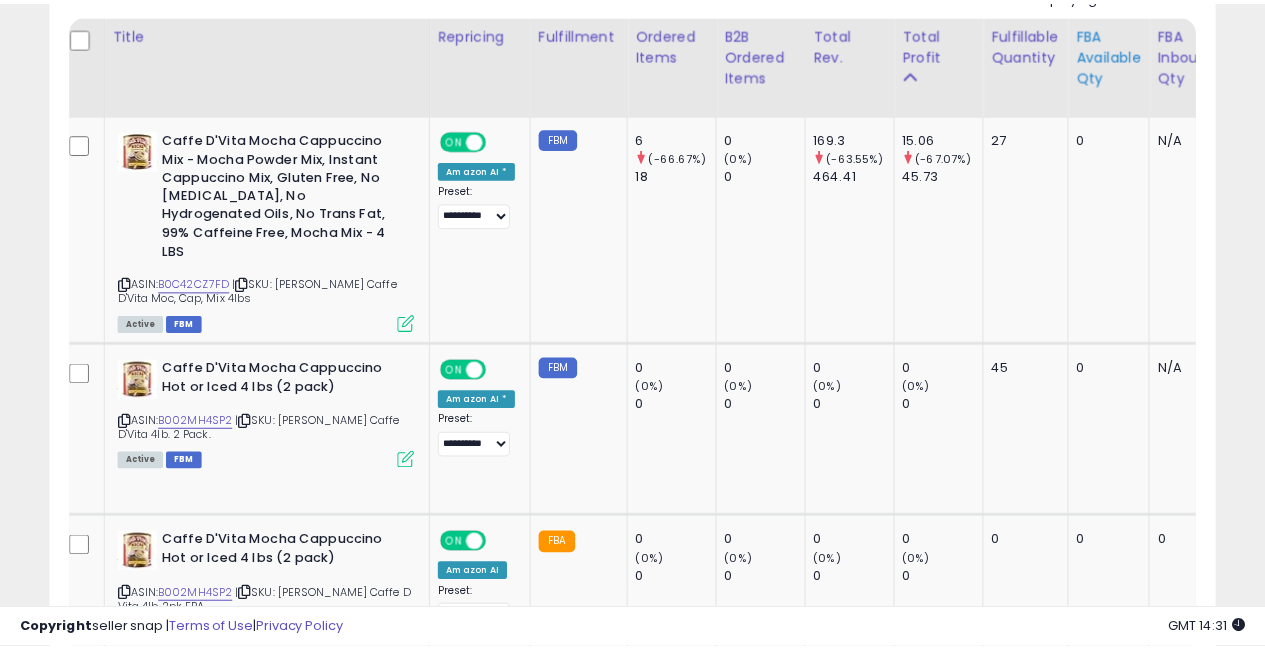 scroll, scrollTop: 410, scrollLeft: 673, axis: both 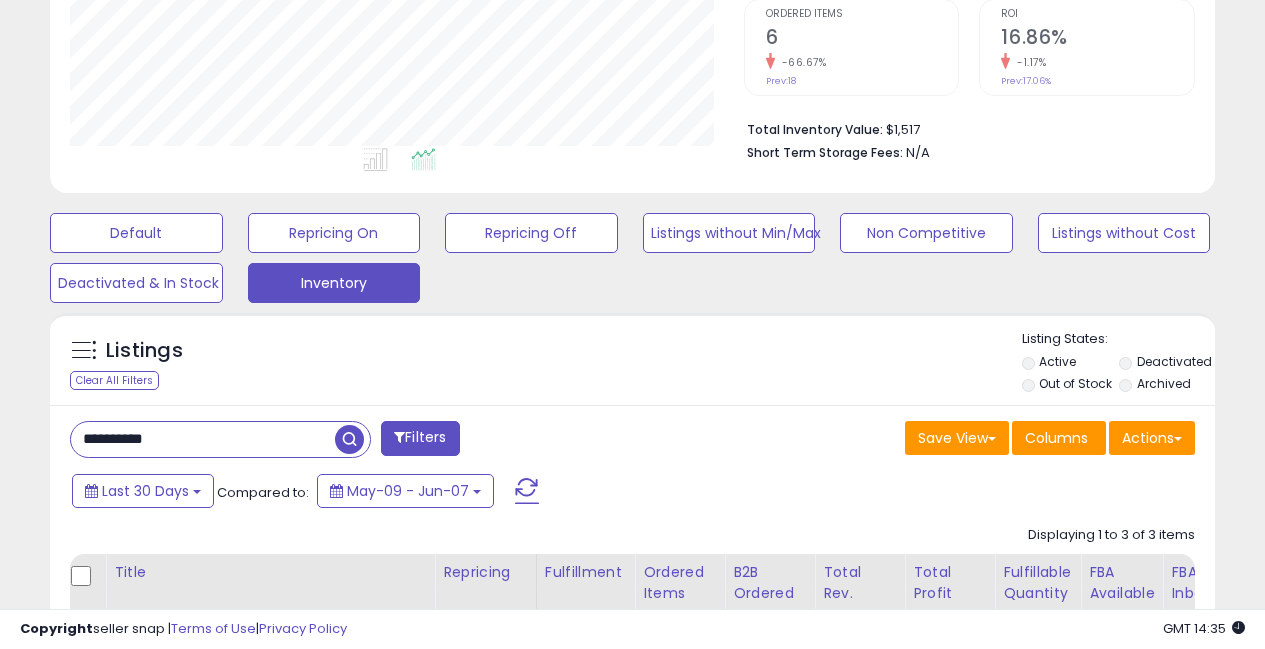 drag, startPoint x: 189, startPoint y: 431, endPoint x: 68, endPoint y: 388, distance: 128.41339 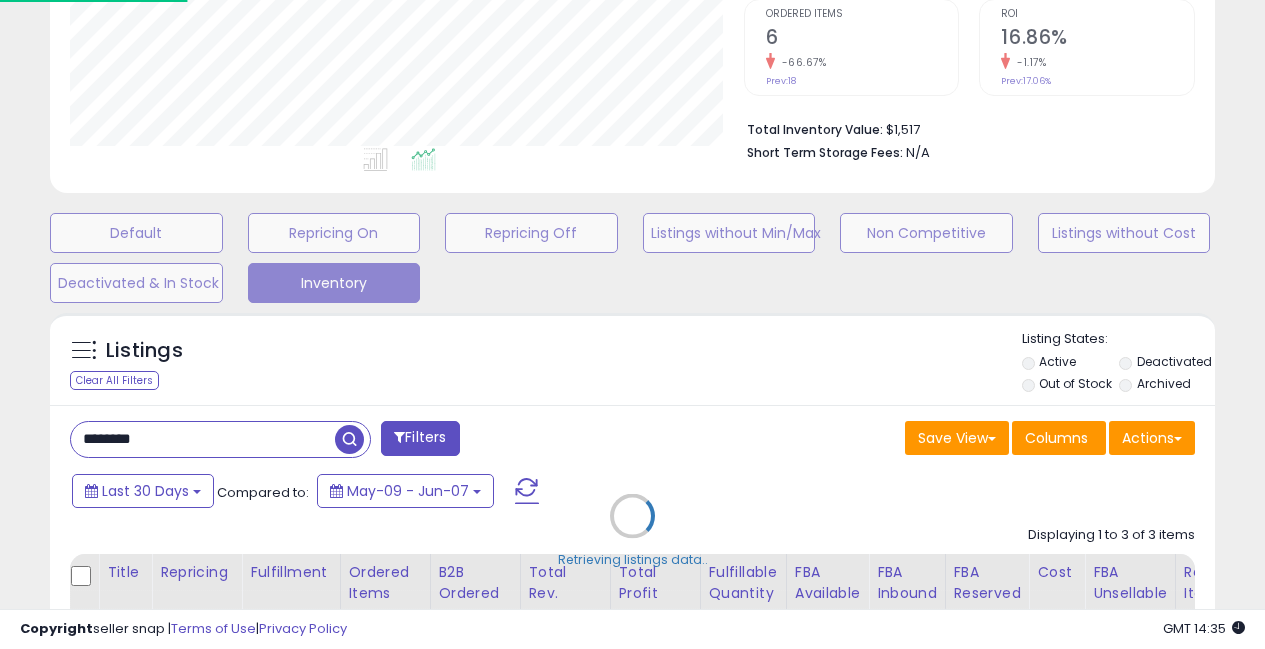 scroll, scrollTop: 999590, scrollLeft: 999317, axis: both 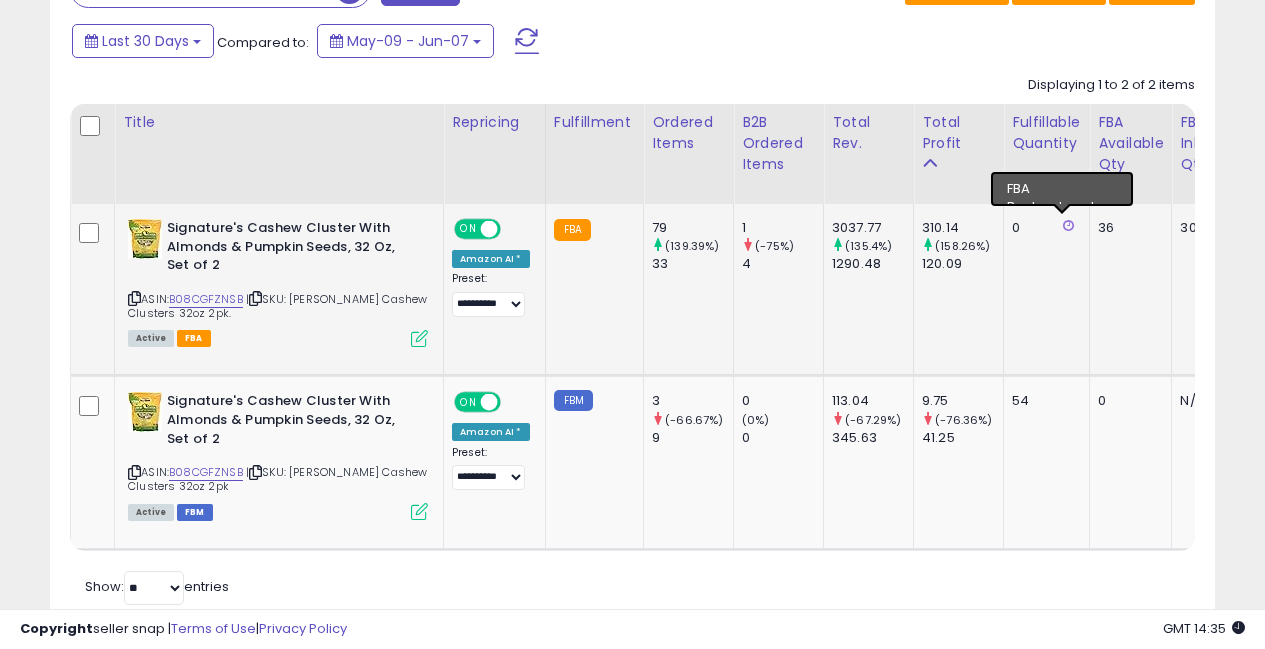 click at bounding box center [1068, 225] 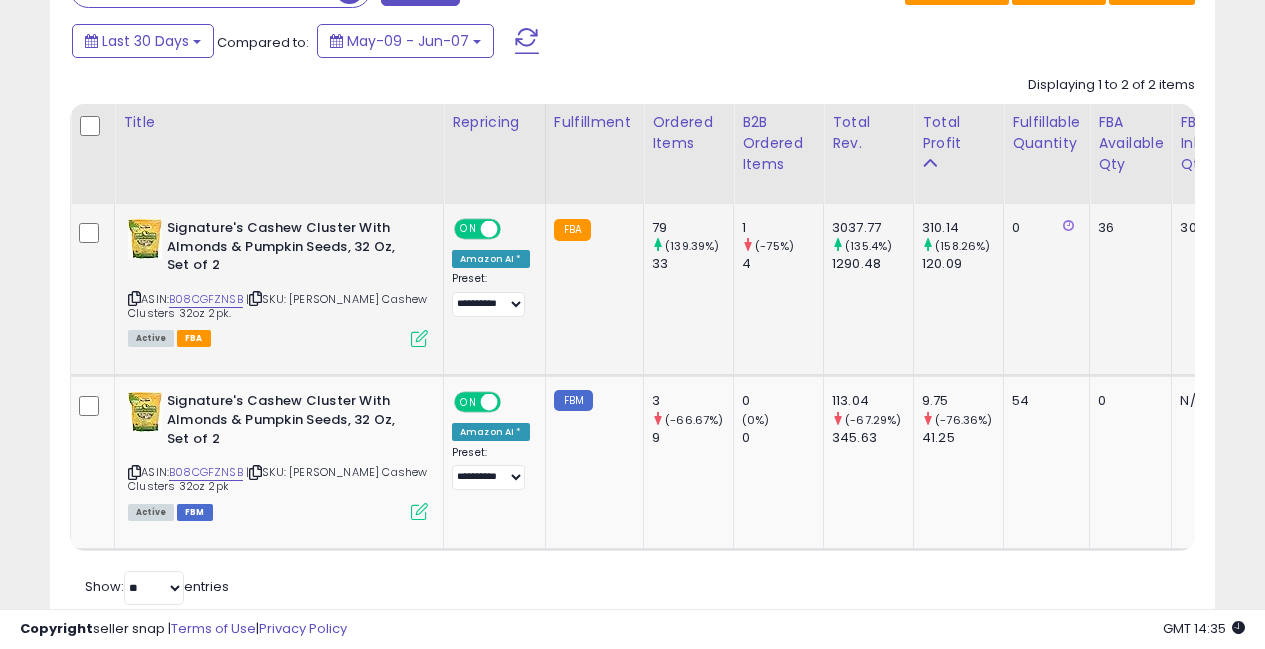 click at bounding box center [1068, 225] 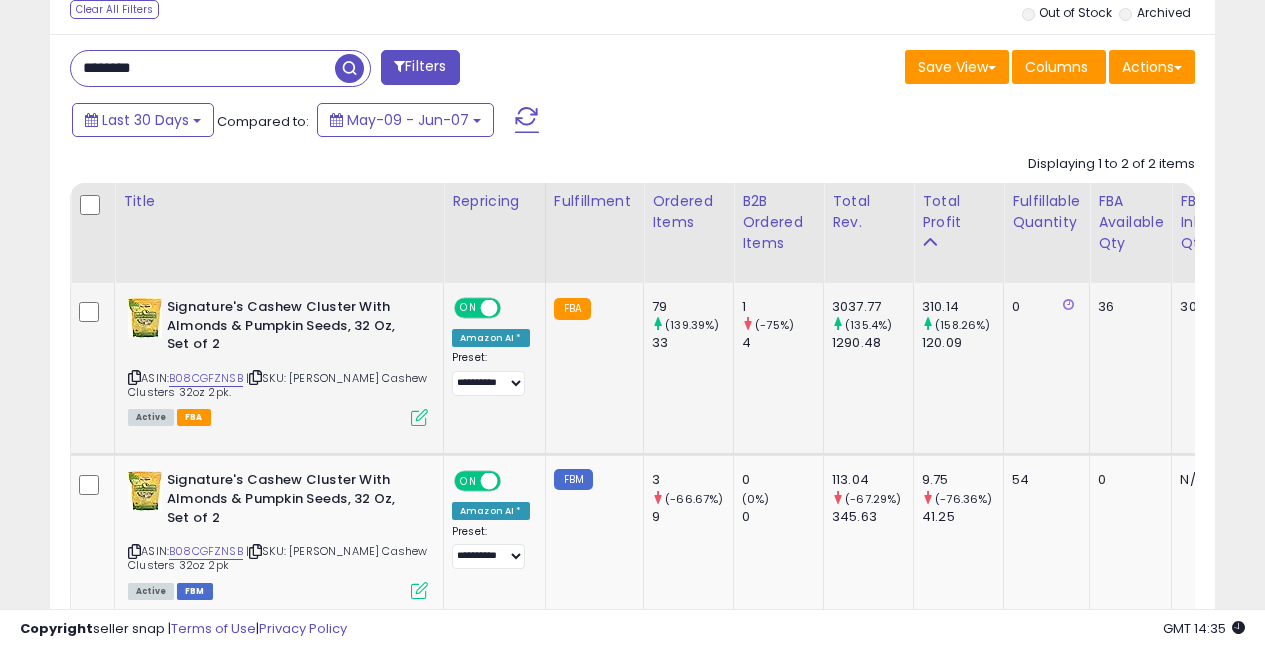 scroll, scrollTop: 691, scrollLeft: 0, axis: vertical 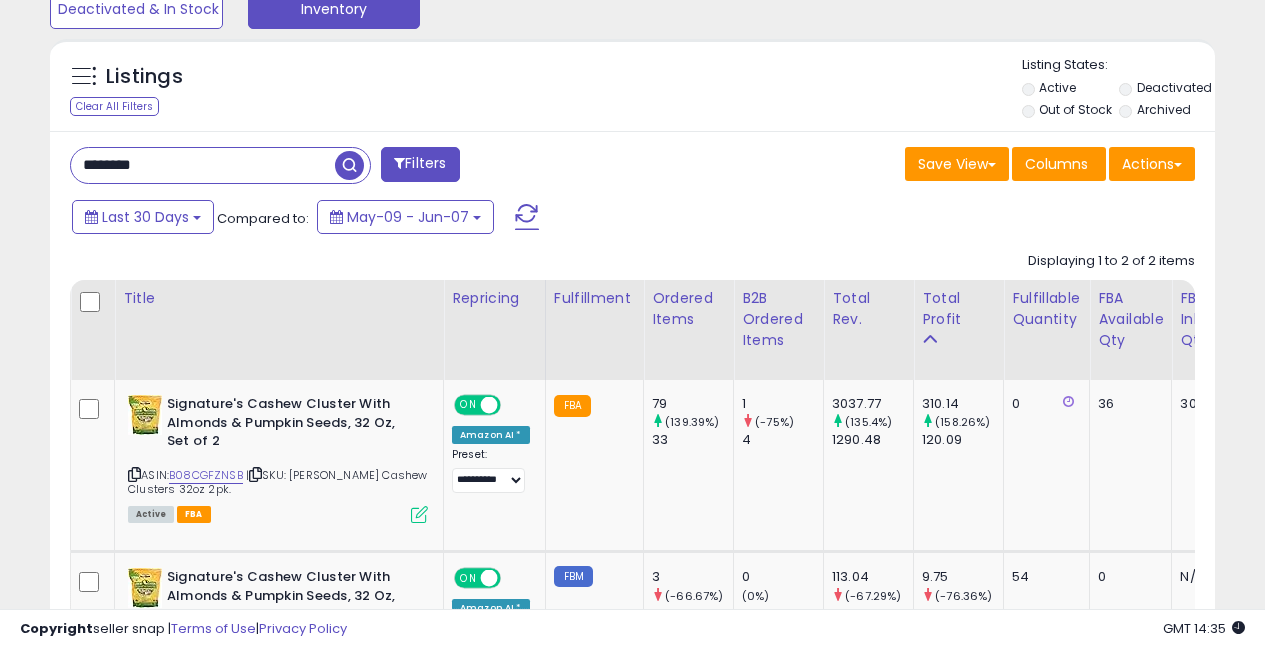 drag, startPoint x: 153, startPoint y: 165, endPoint x: 56, endPoint y: 139, distance: 100.4241 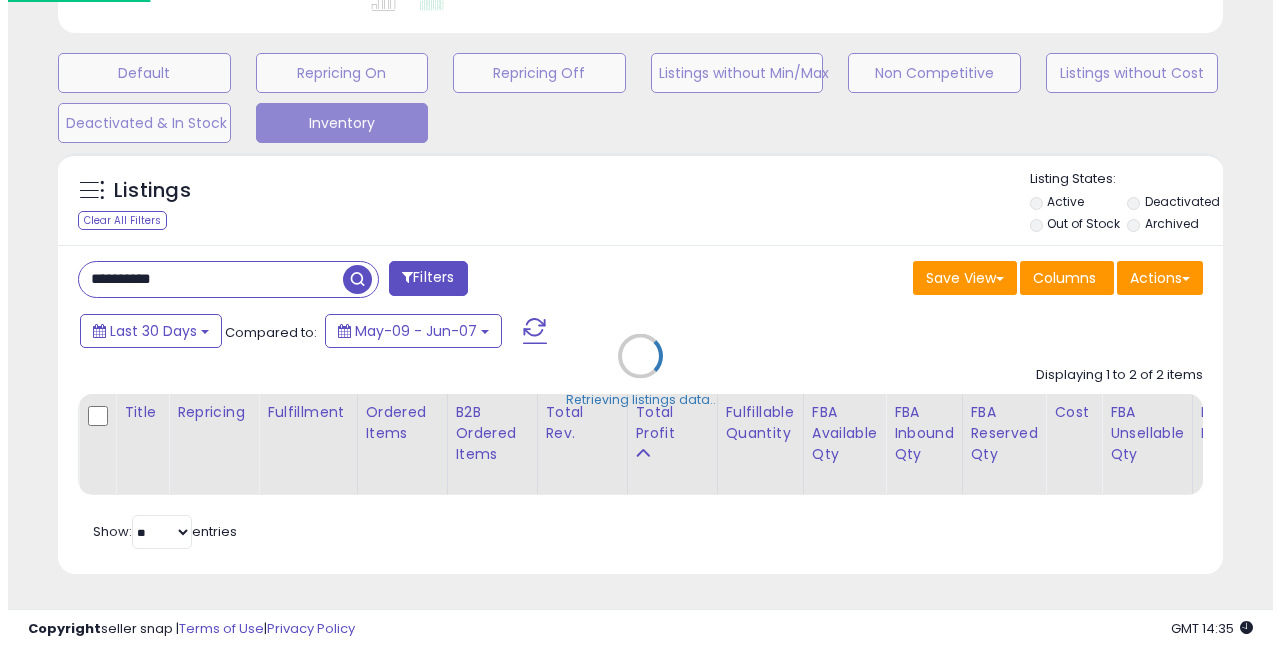 scroll, scrollTop: 592, scrollLeft: 0, axis: vertical 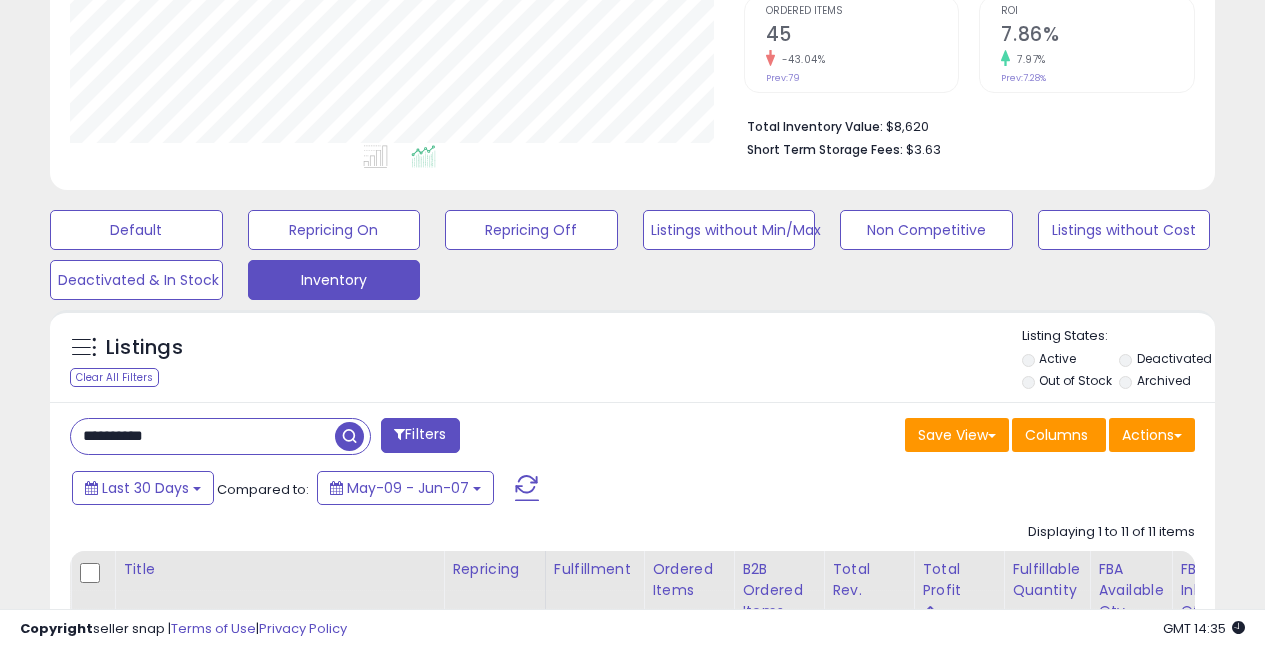 drag, startPoint x: 181, startPoint y: 436, endPoint x: 3, endPoint y: 394, distance: 182.88794 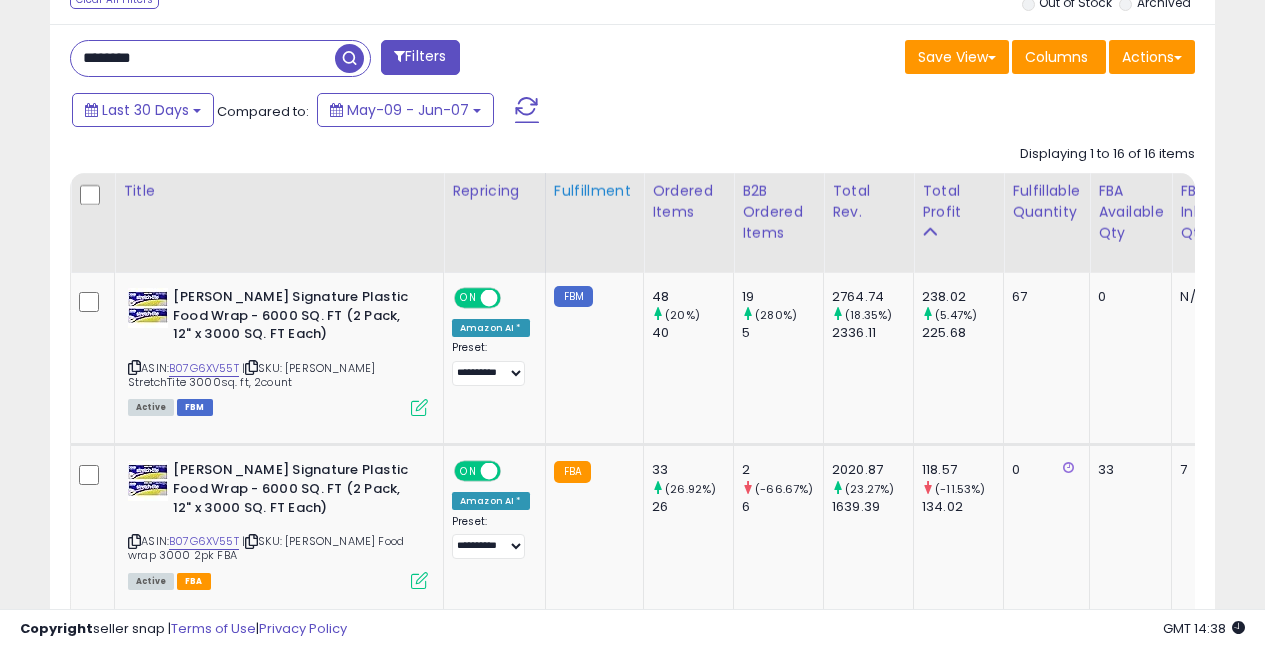 scroll, scrollTop: 530, scrollLeft: 0, axis: vertical 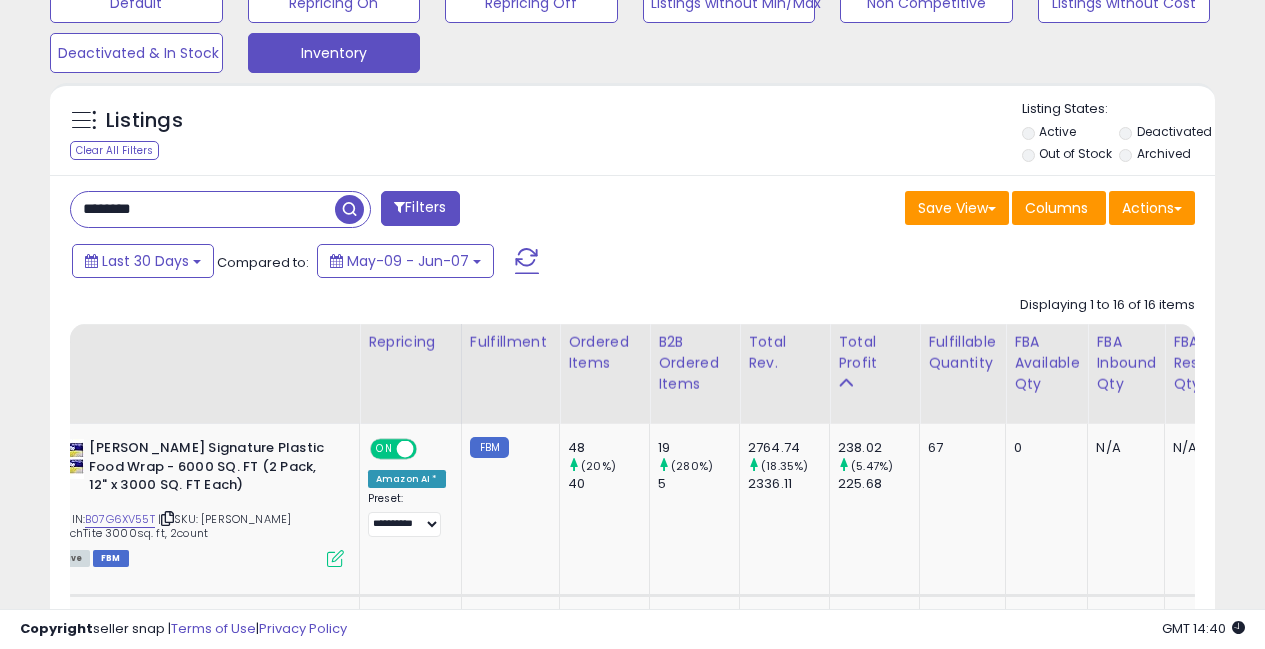 drag, startPoint x: 163, startPoint y: 208, endPoint x: -1, endPoint y: 197, distance: 164.36848 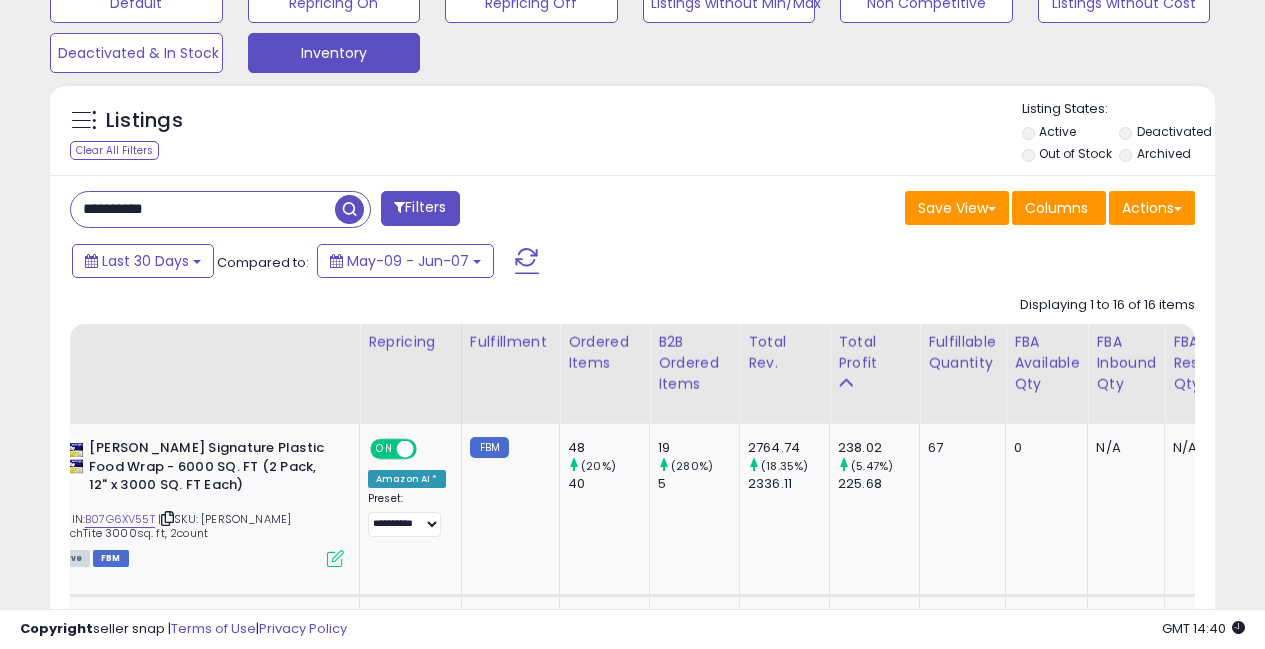 type on "**********" 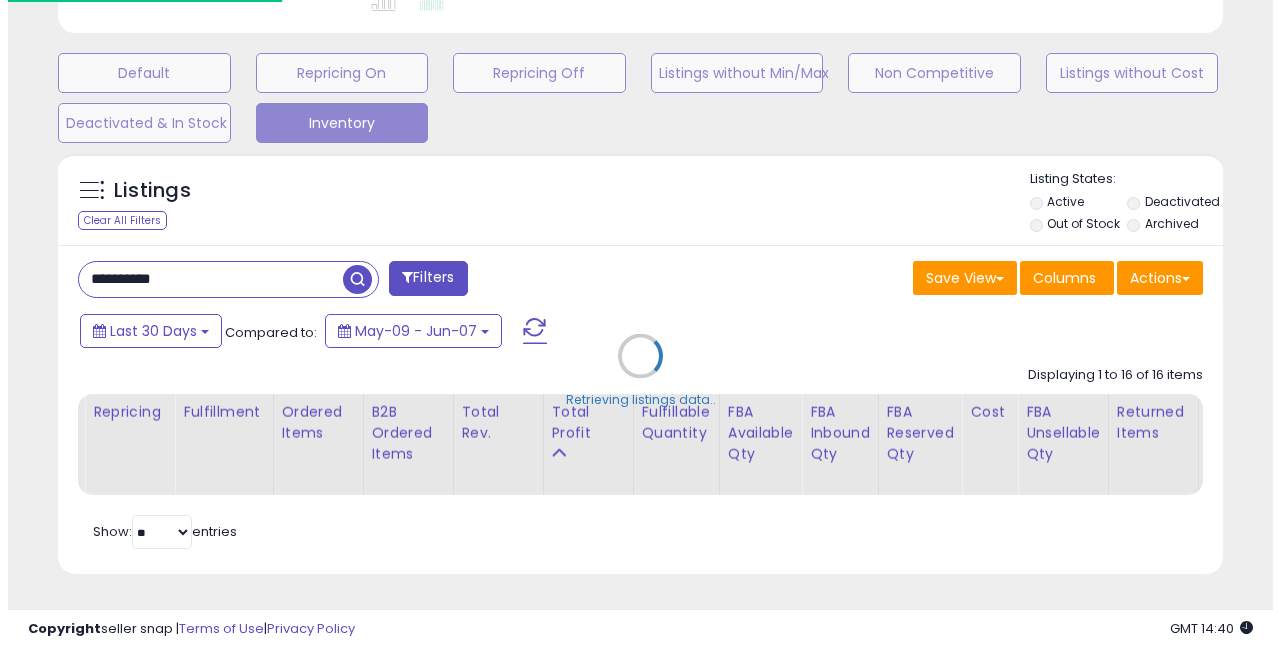 scroll, scrollTop: 592, scrollLeft: 0, axis: vertical 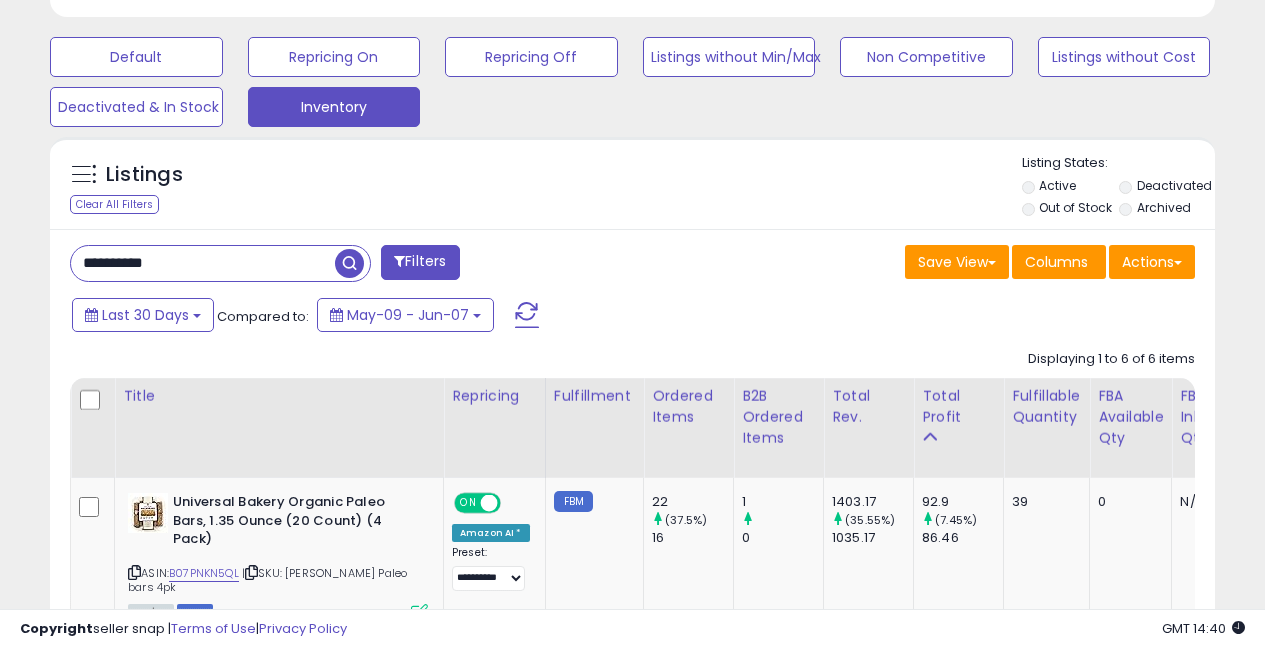 drag, startPoint x: 186, startPoint y: 255, endPoint x: -1, endPoint y: 253, distance: 187.0107 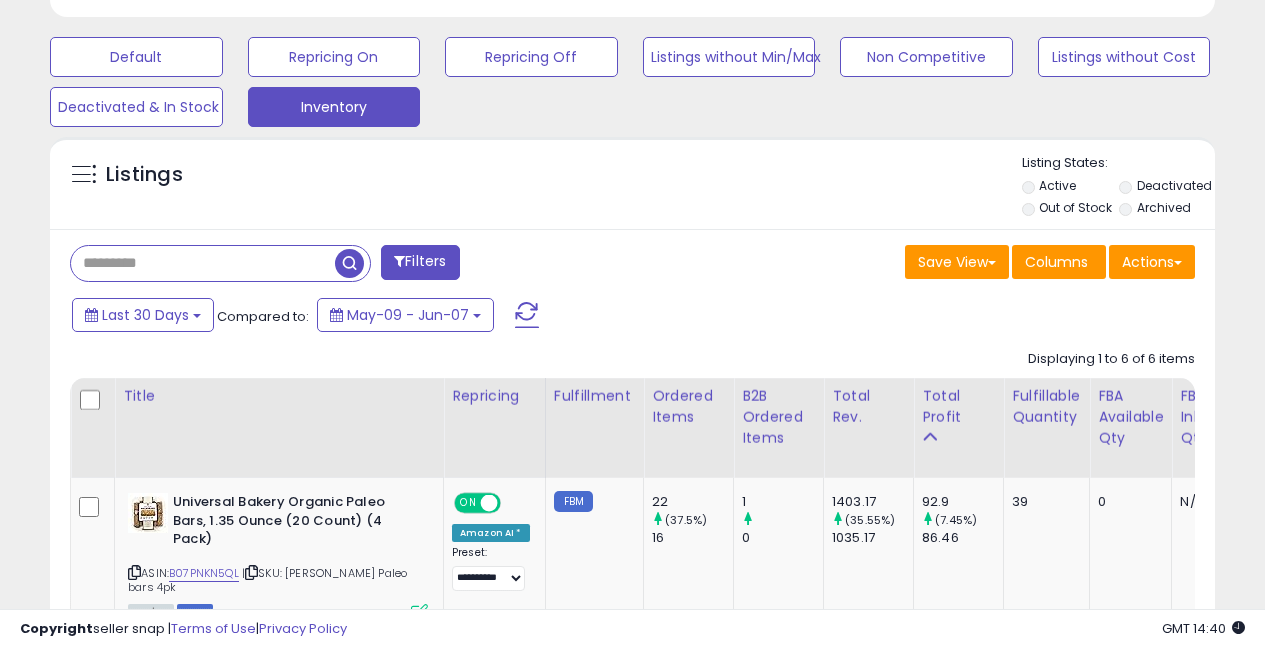 type 